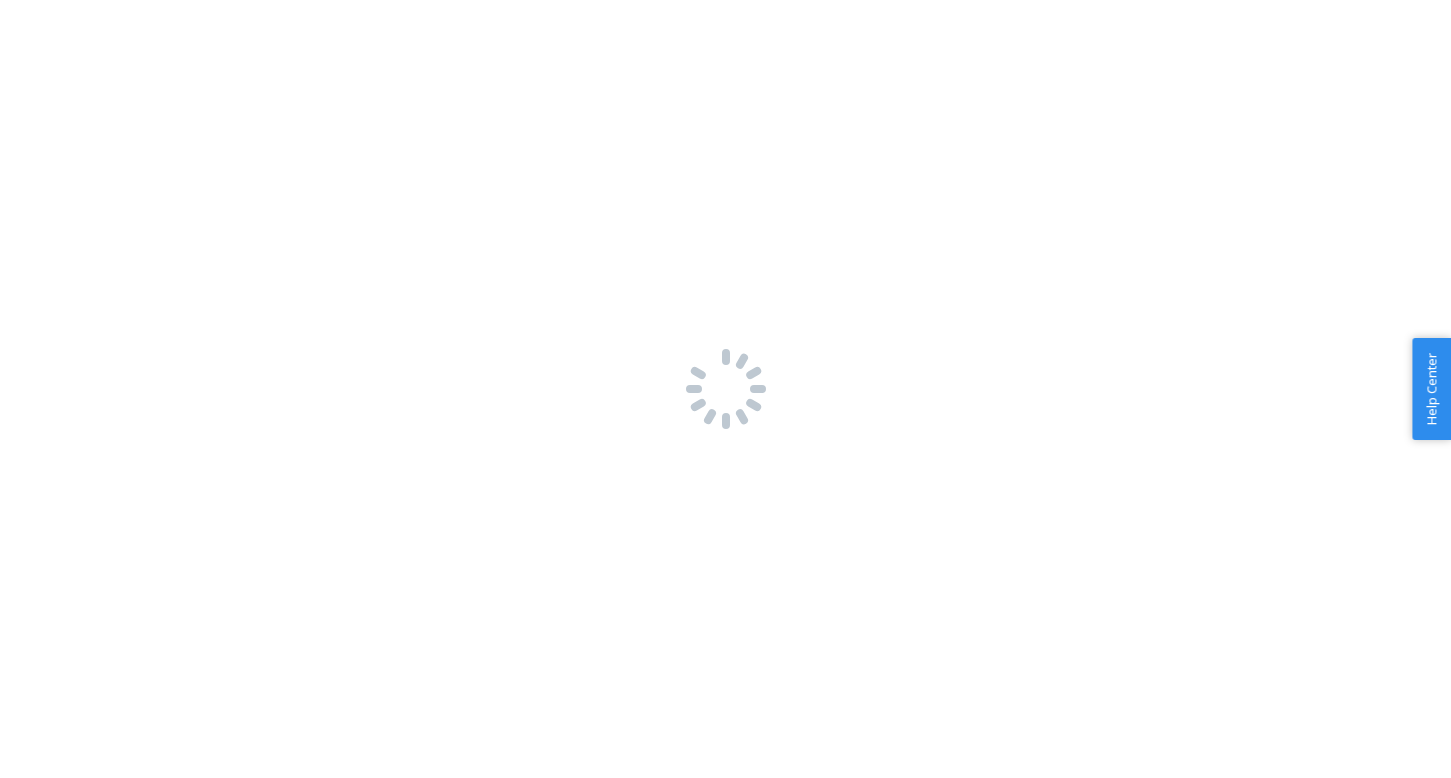 scroll, scrollTop: 0, scrollLeft: 0, axis: both 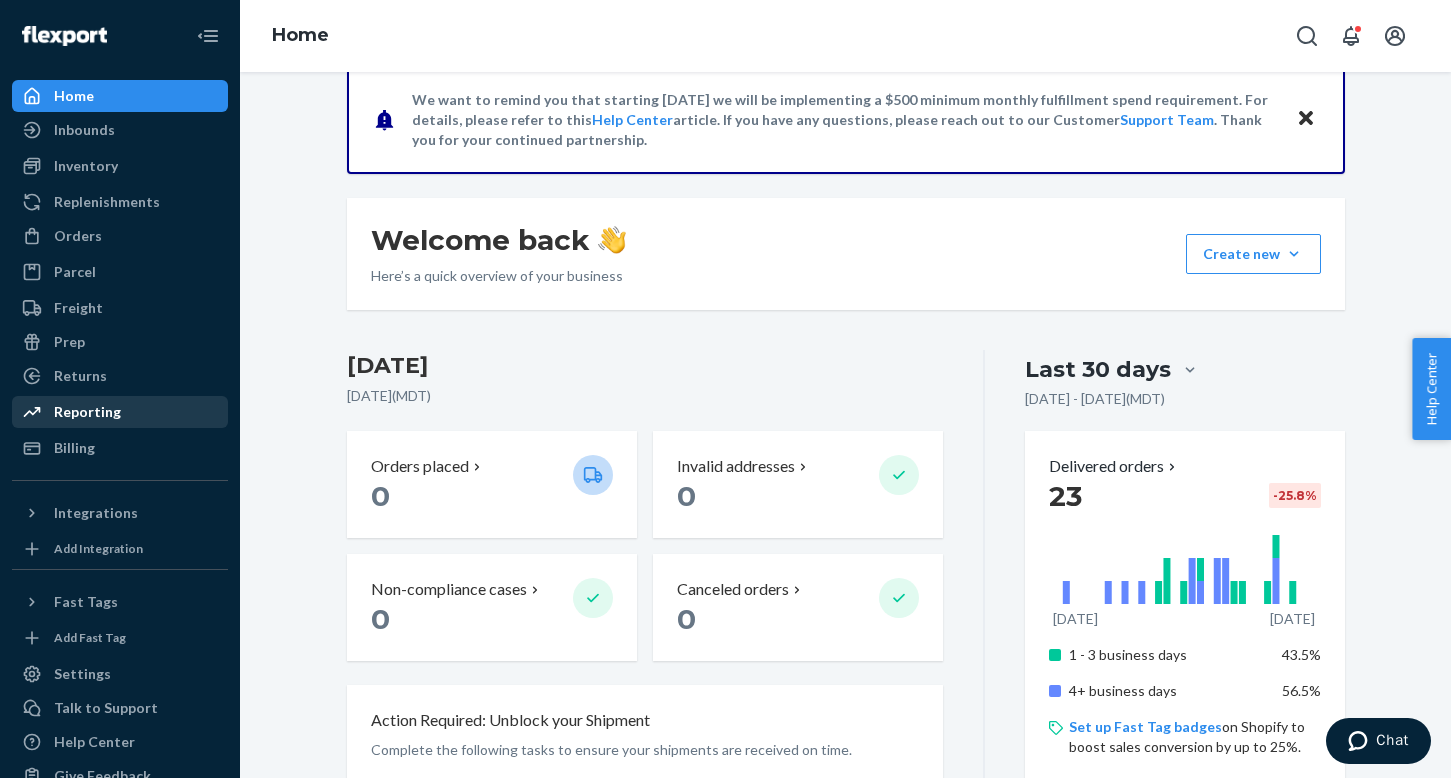 click on "Reporting" at bounding box center [87, 412] 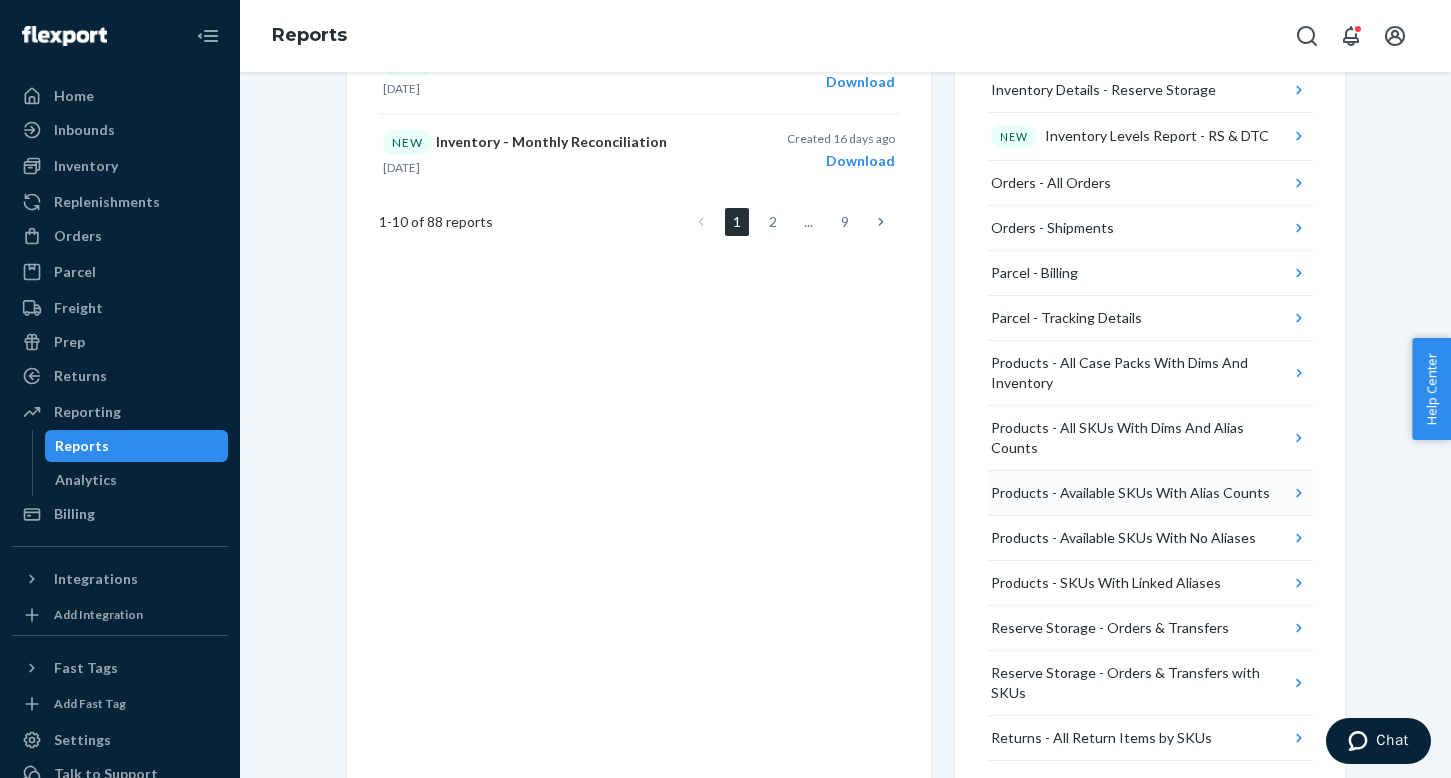 scroll, scrollTop: 1130, scrollLeft: 0, axis: vertical 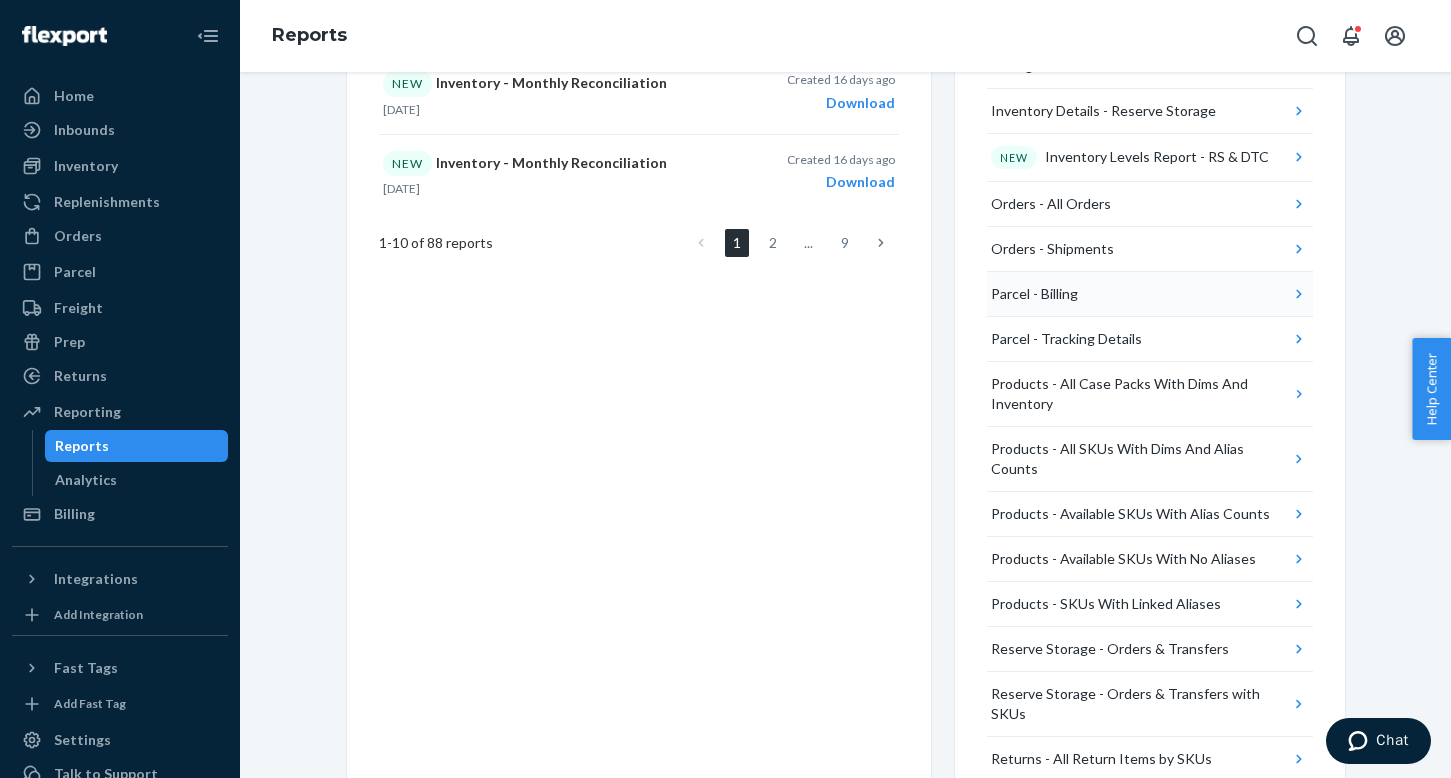 click on "Parcel - Billing" at bounding box center (1034, 294) 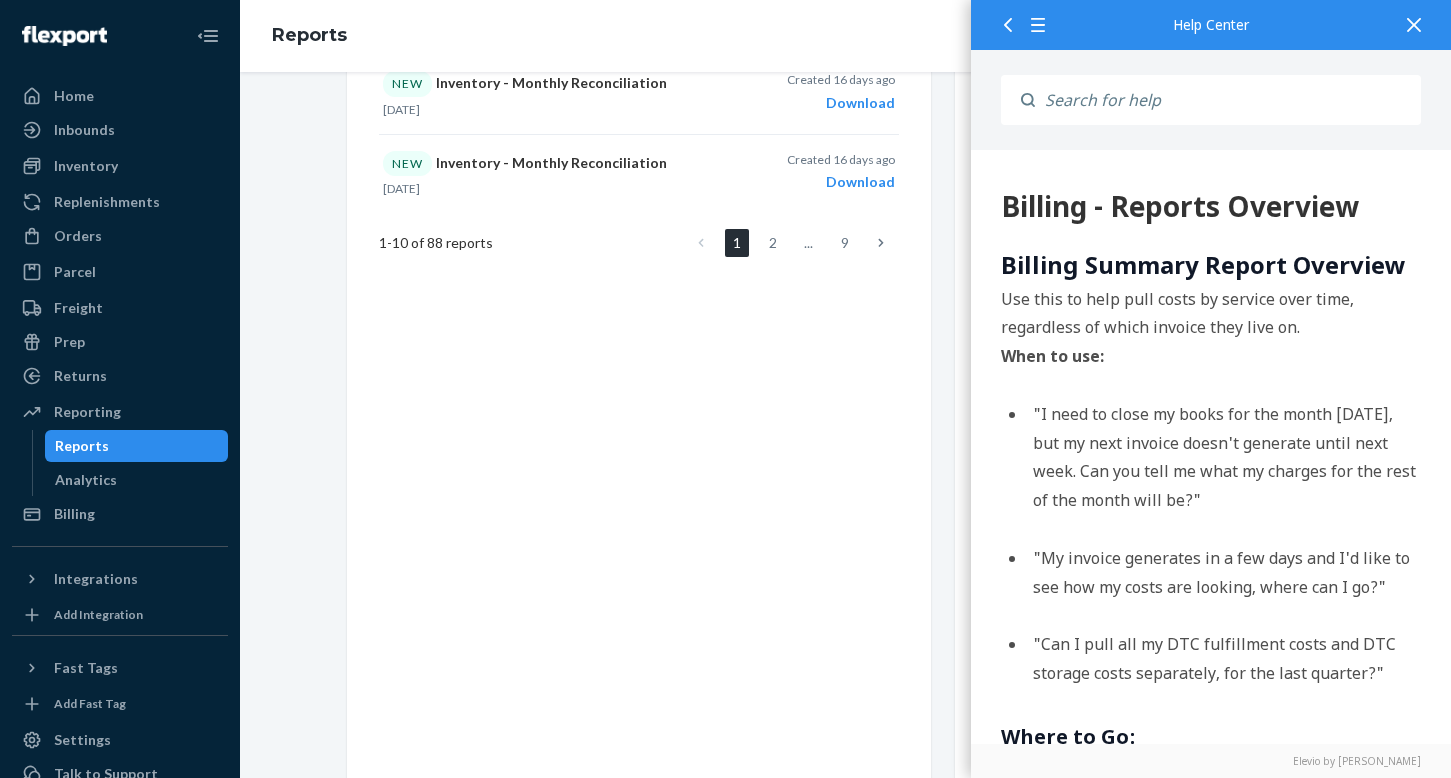 scroll, scrollTop: 0, scrollLeft: 0, axis: both 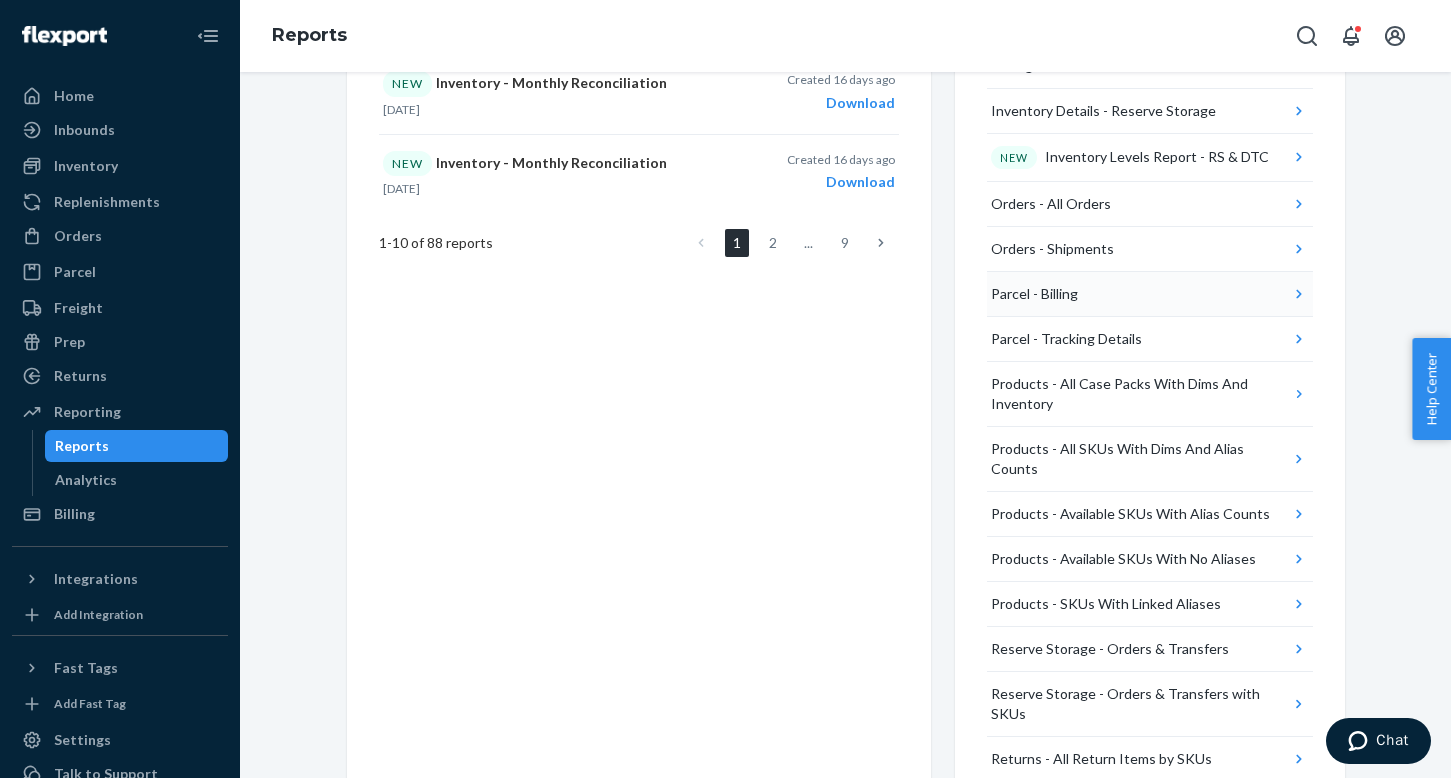 click 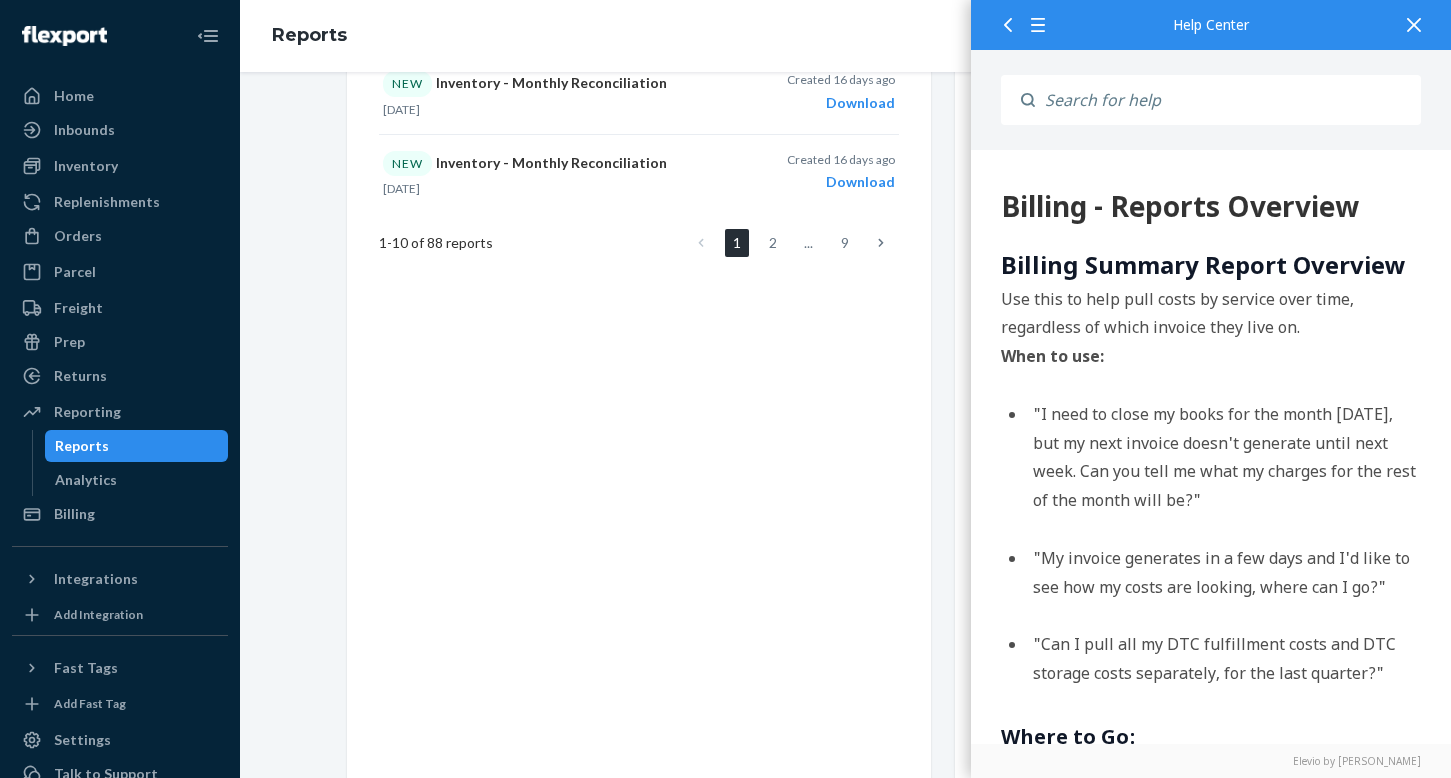 scroll, scrollTop: 0, scrollLeft: 0, axis: both 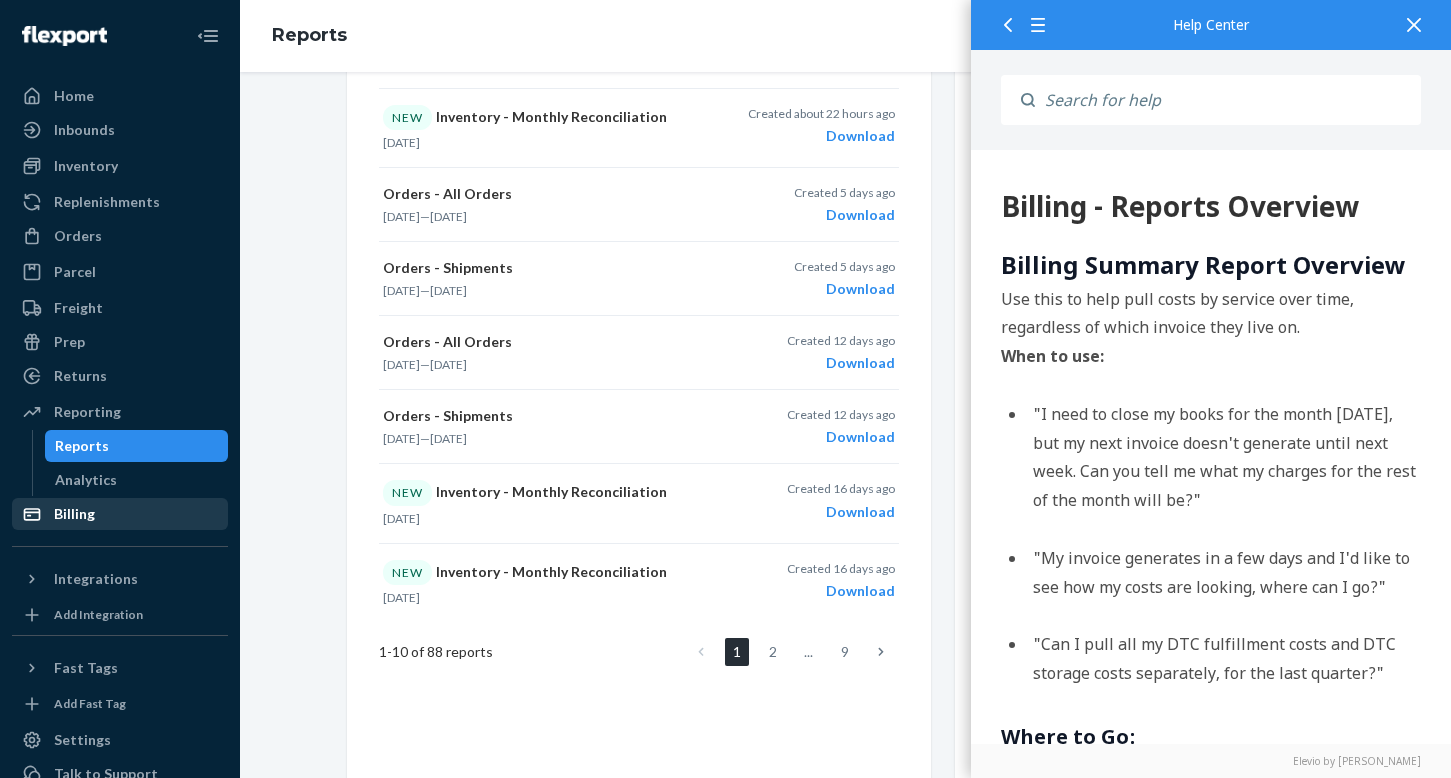 click on "Billing" at bounding box center [120, 514] 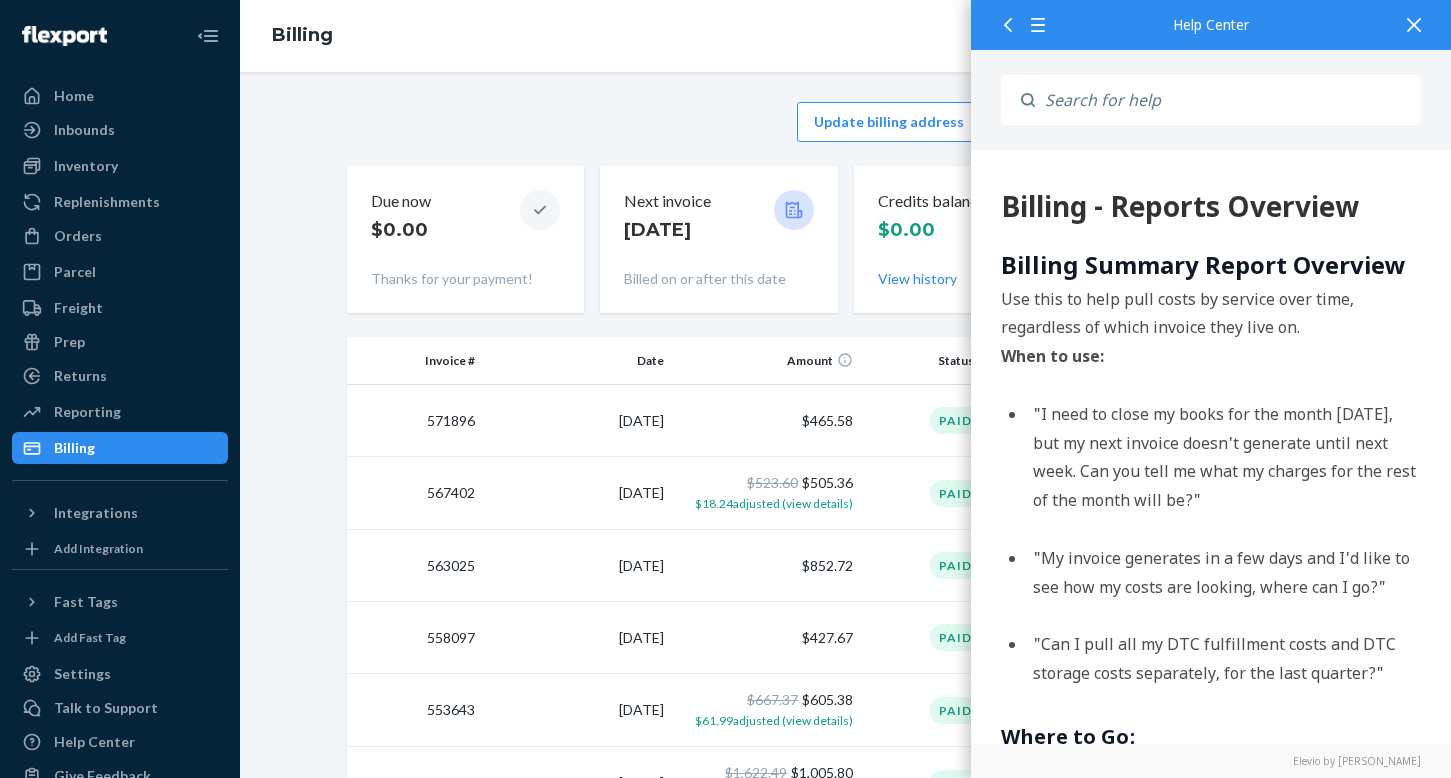 click 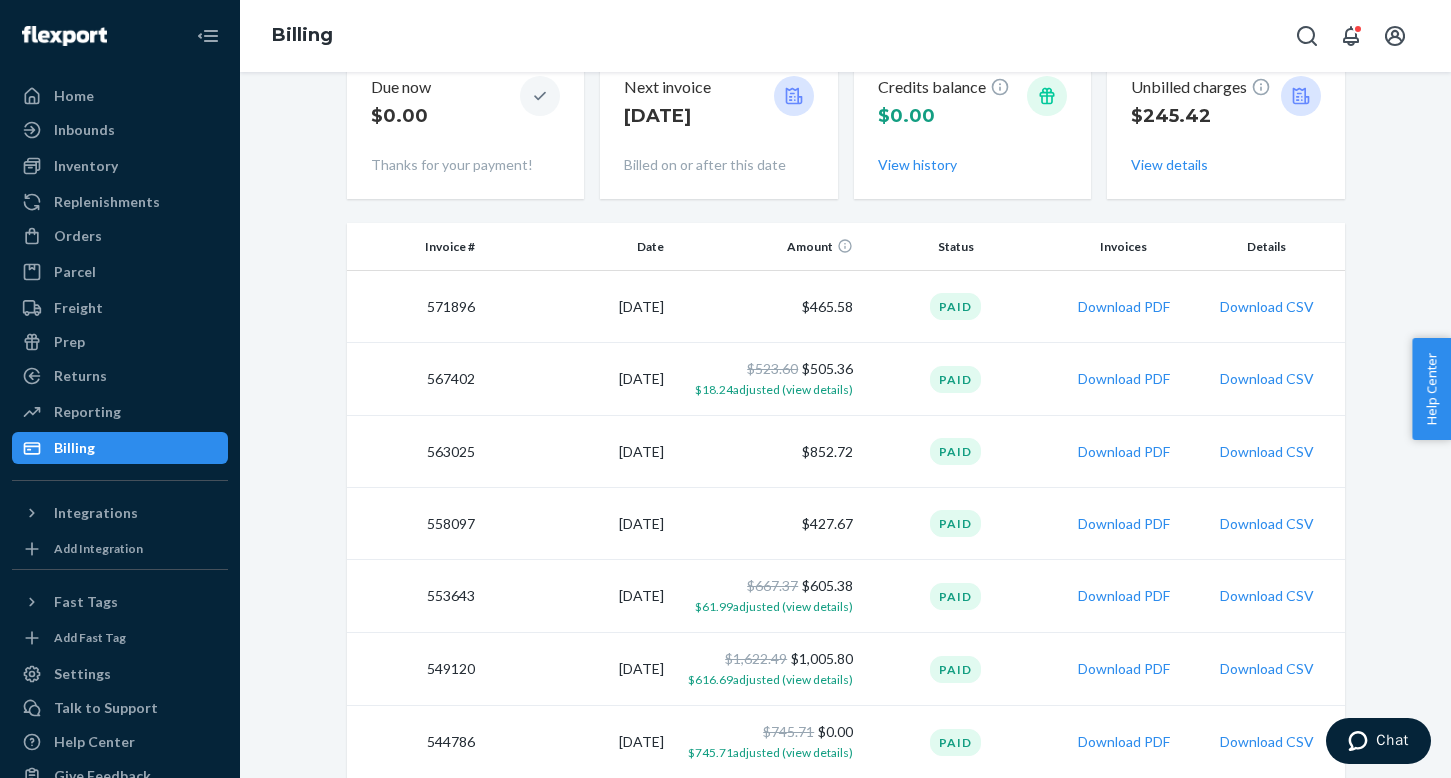 scroll, scrollTop: 172, scrollLeft: 0, axis: vertical 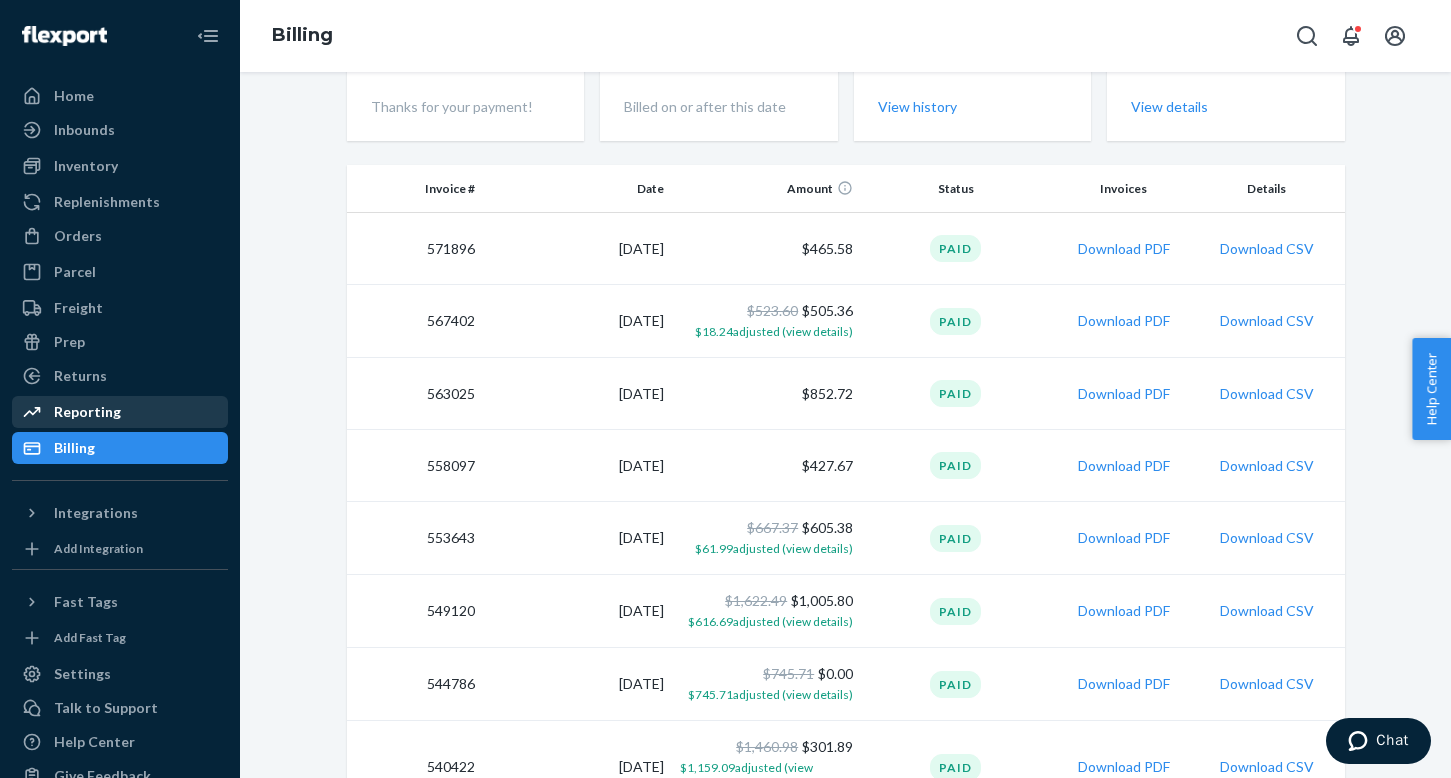 click on "Reporting" at bounding box center (87, 412) 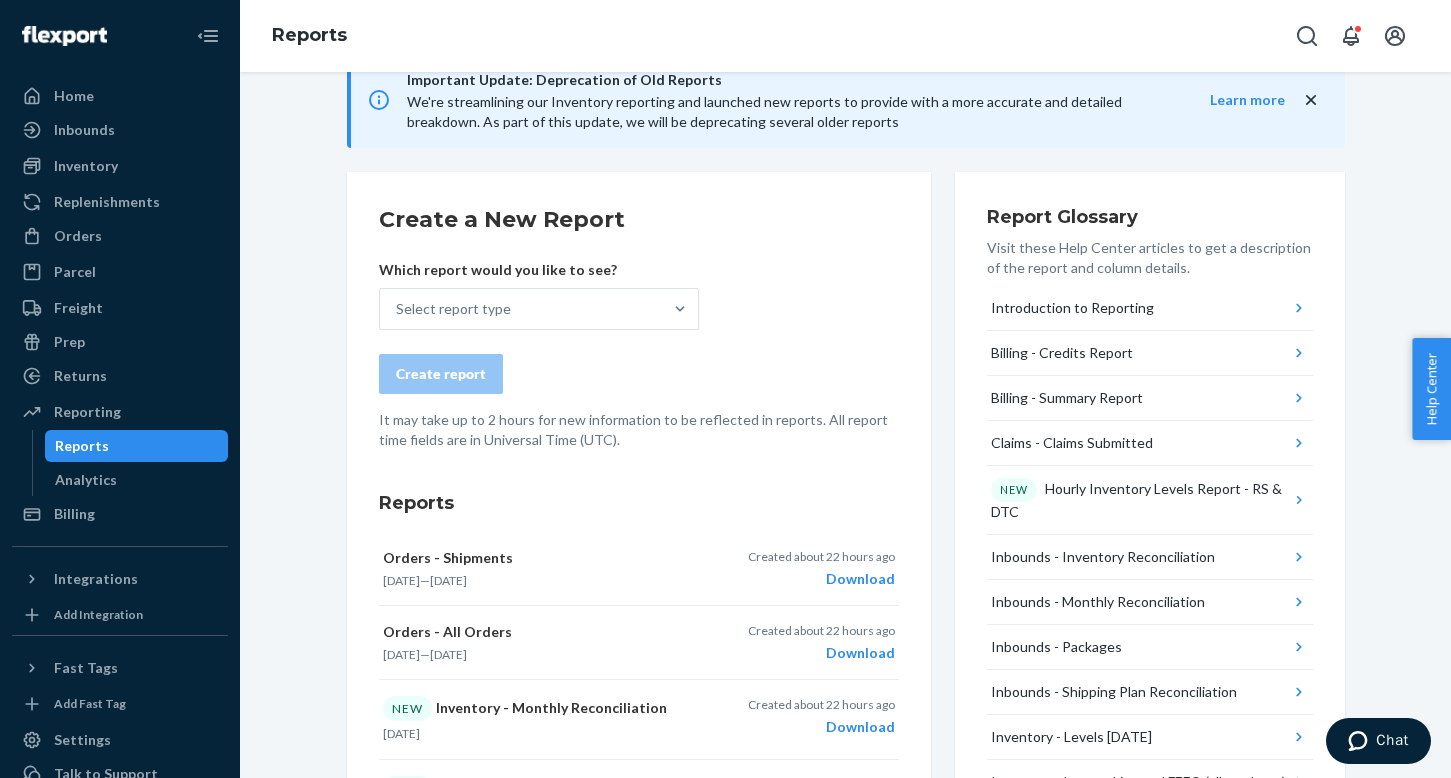 scroll, scrollTop: 56, scrollLeft: 0, axis: vertical 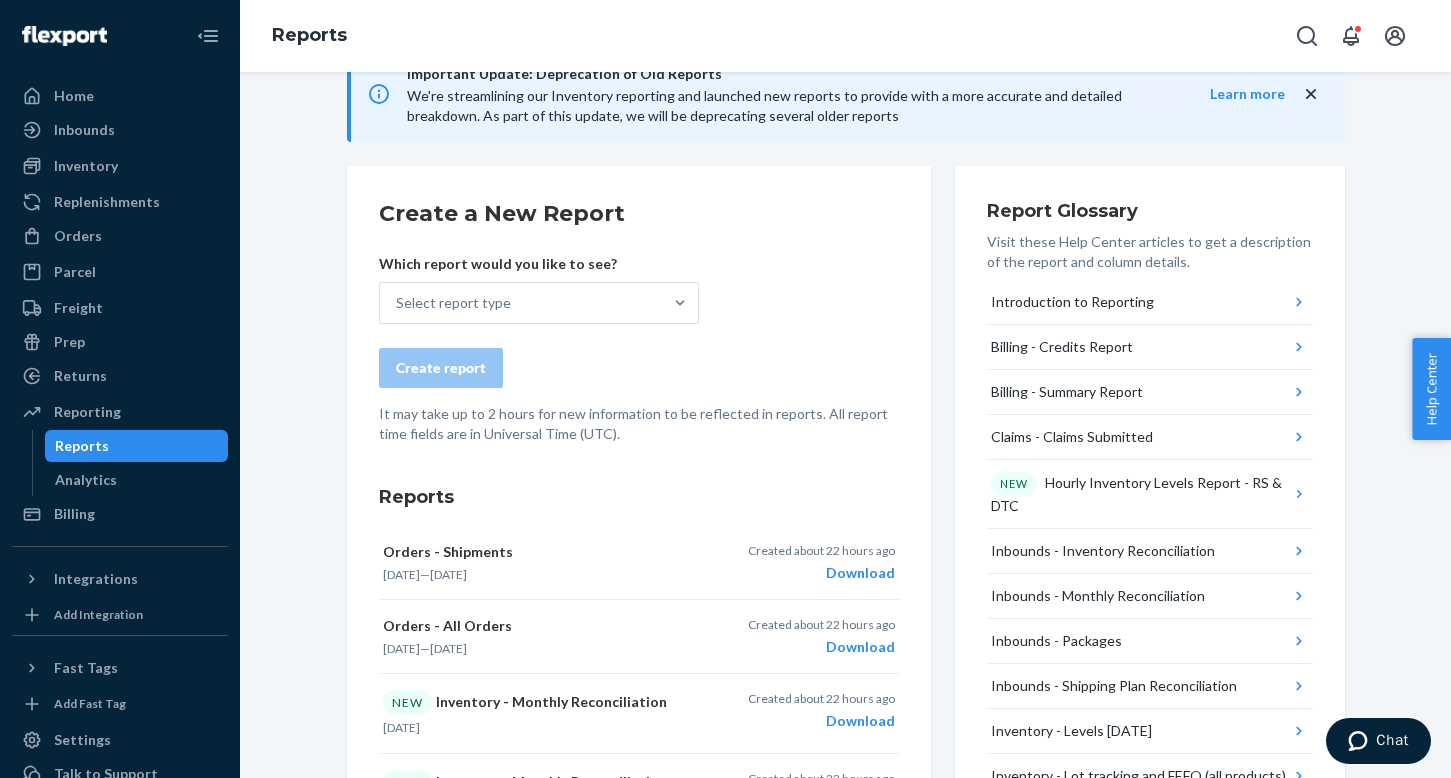 click on "Which report would you like to see?" at bounding box center (539, 264) 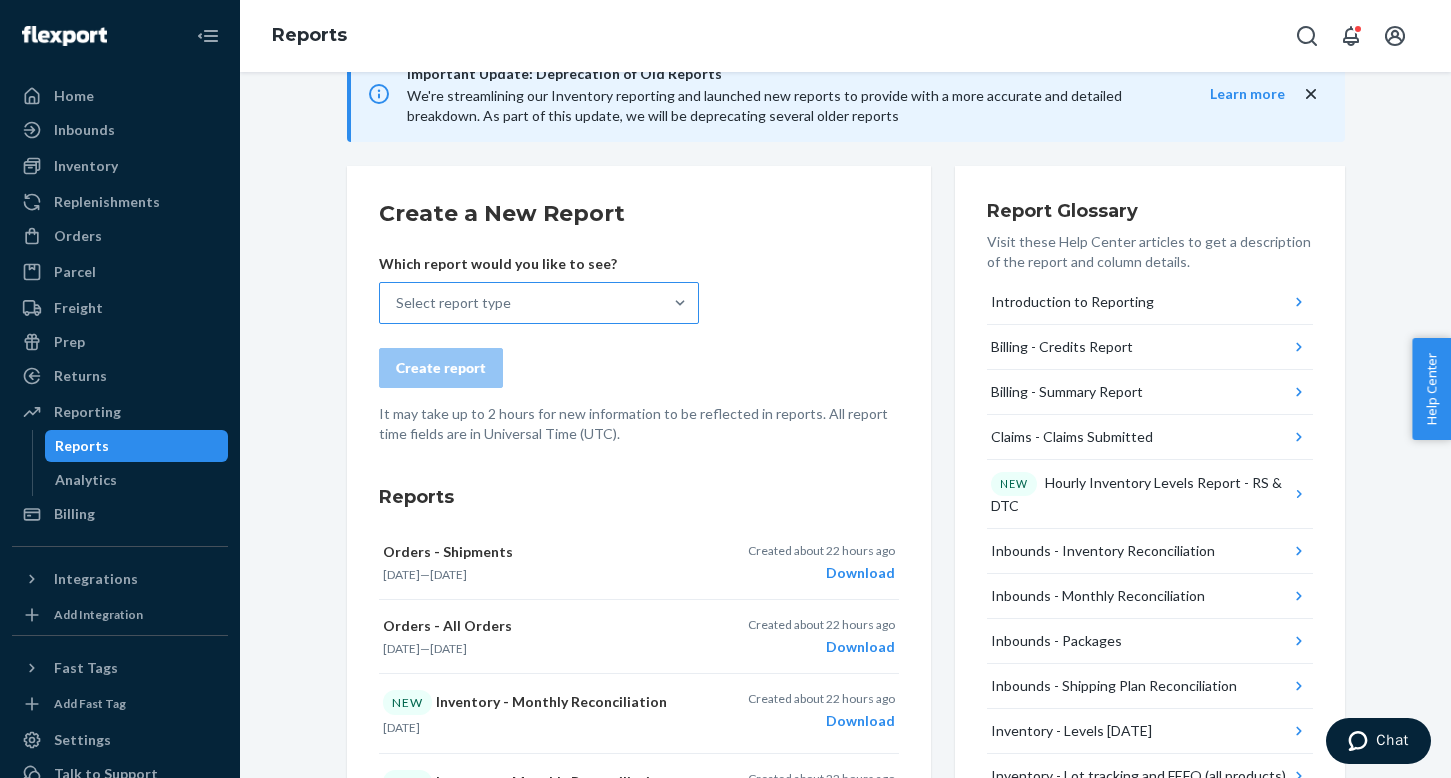 click on "Select report type" at bounding box center (521, 303) 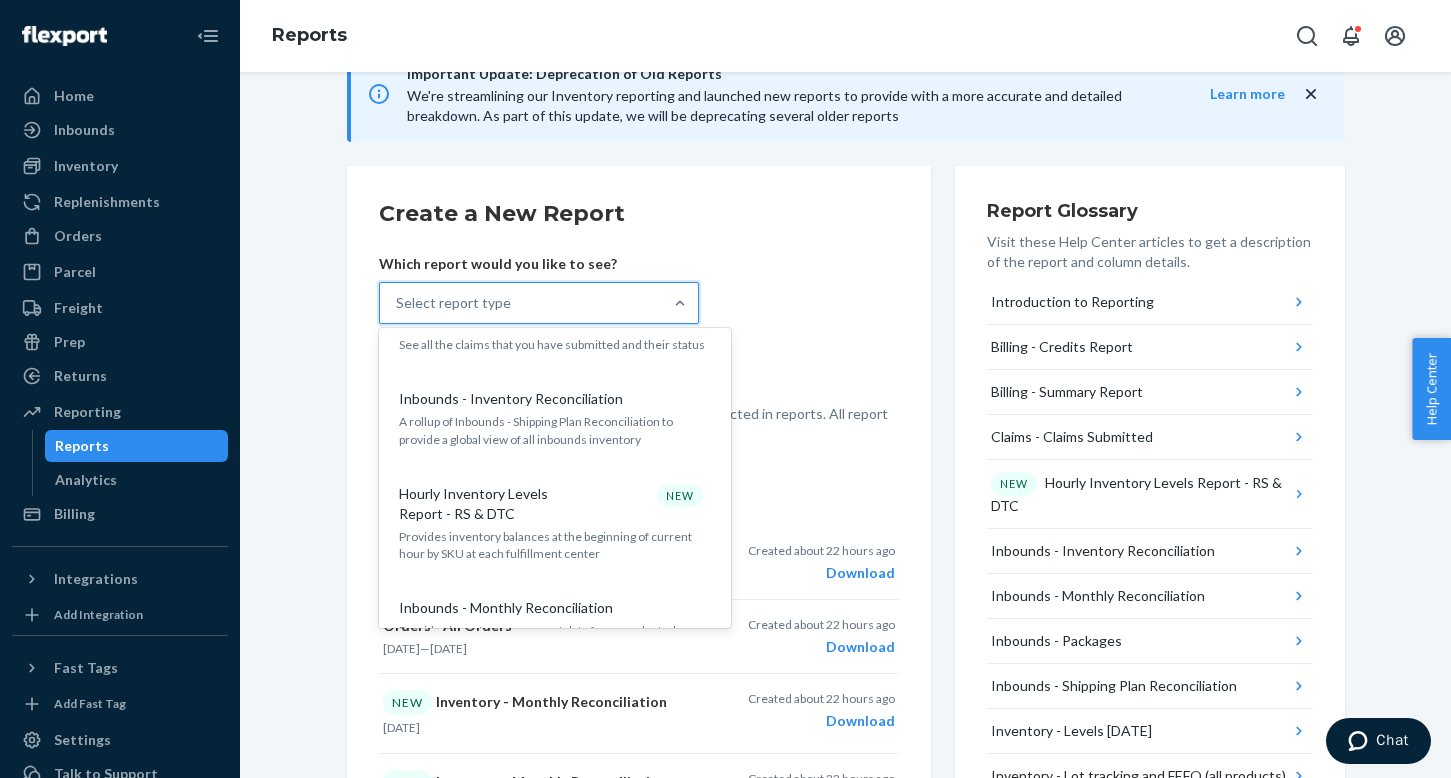 scroll, scrollTop: 255, scrollLeft: 0, axis: vertical 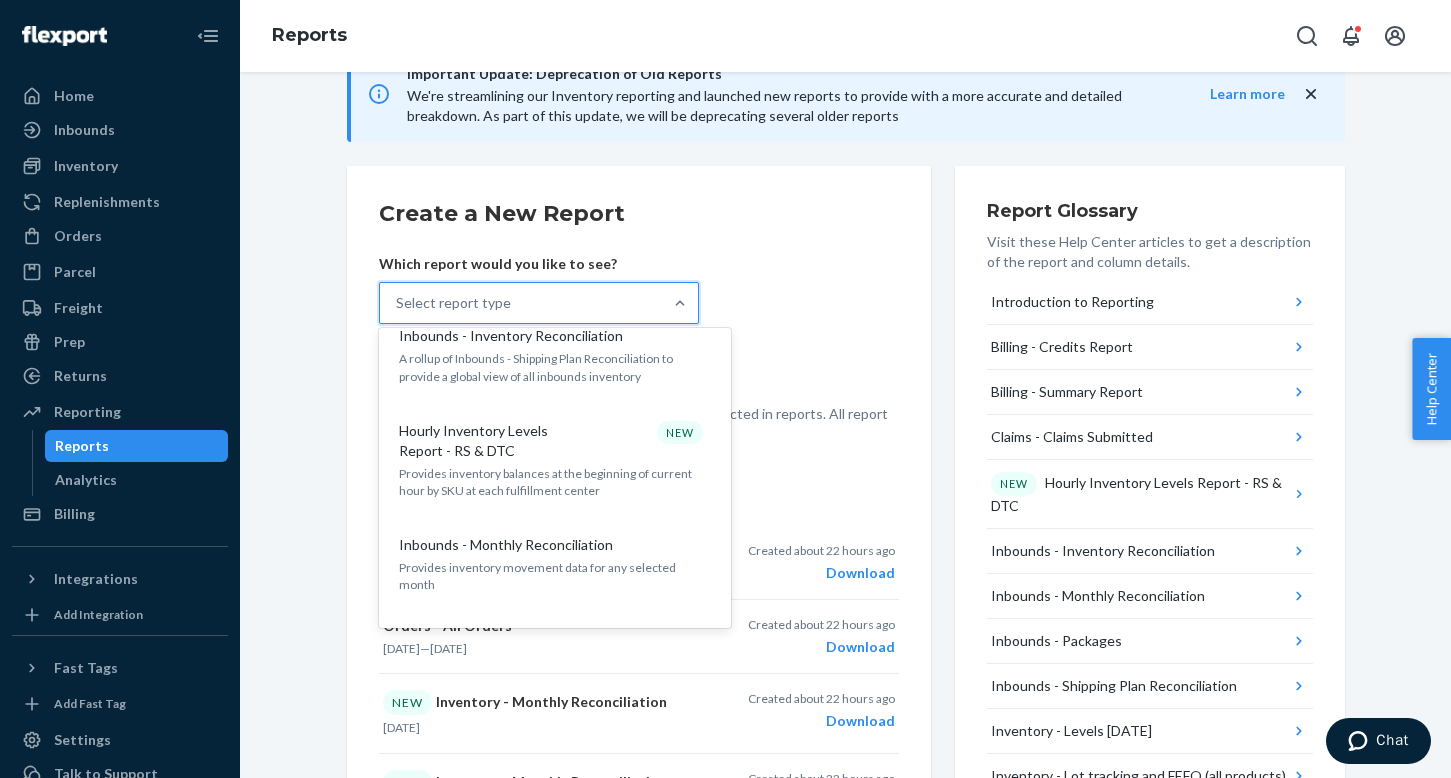 click on "It may take up to 2 hours for new information to be reflected in reports. All report time fields are in Universal Time (UTC)." at bounding box center [639, 424] 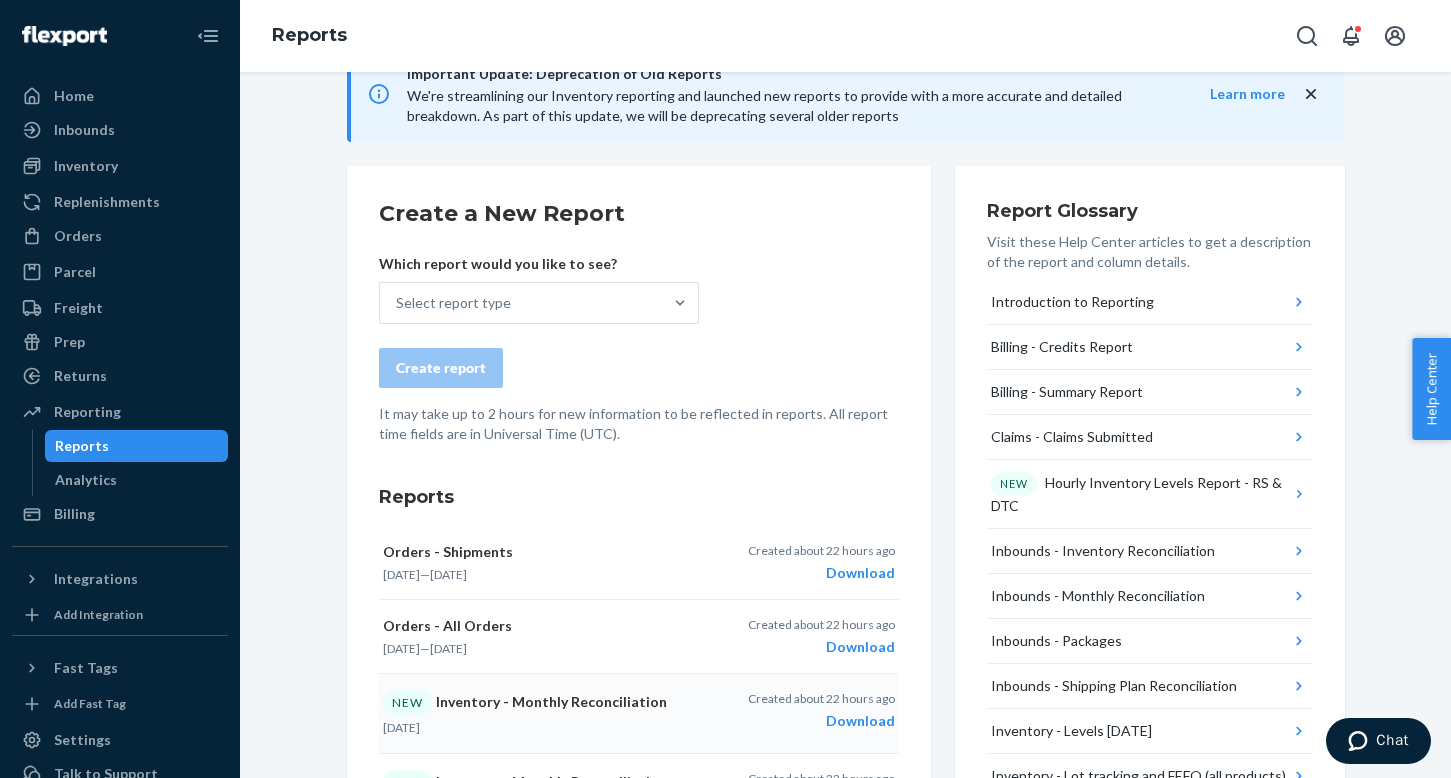 click on "Created   about 22 hours   ago" at bounding box center [821, 698] 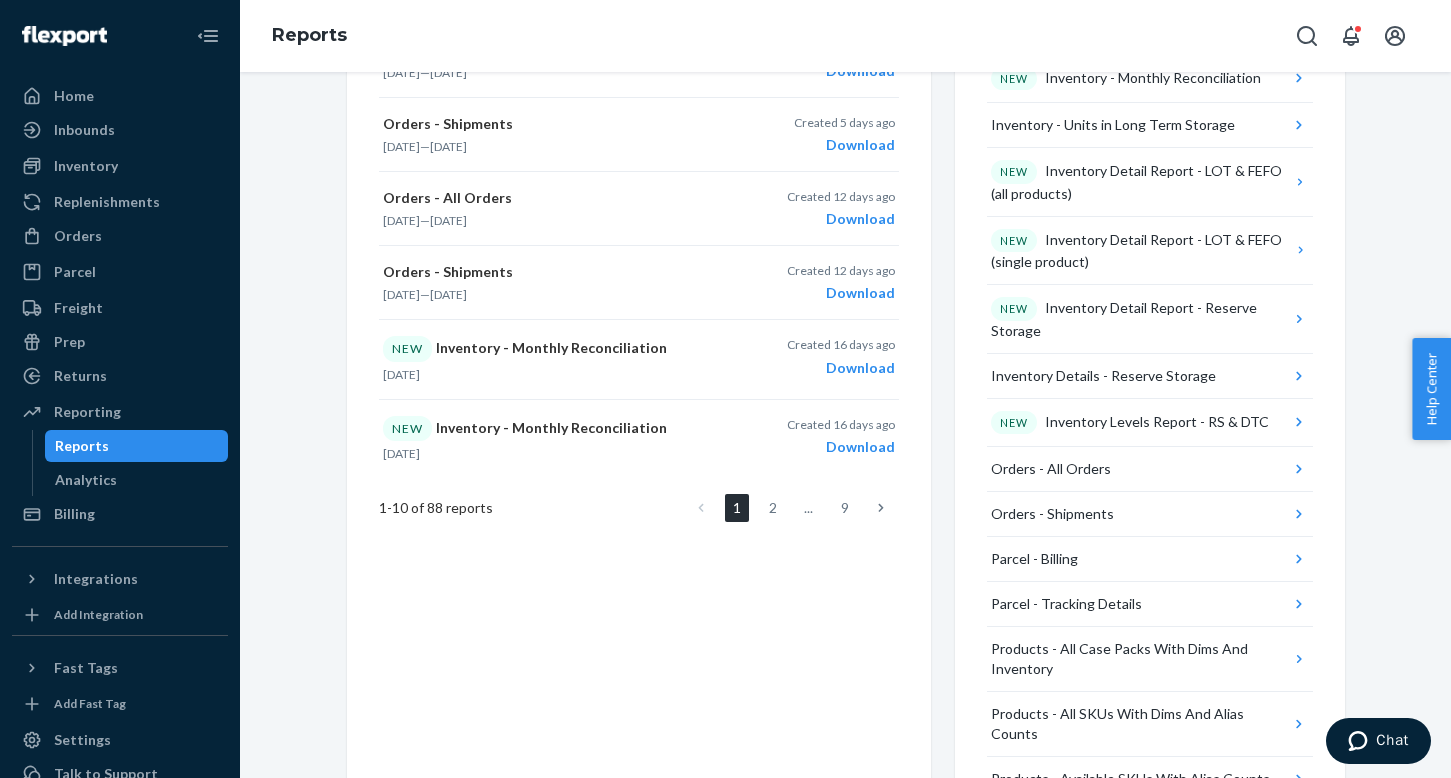 scroll, scrollTop: 880, scrollLeft: 0, axis: vertical 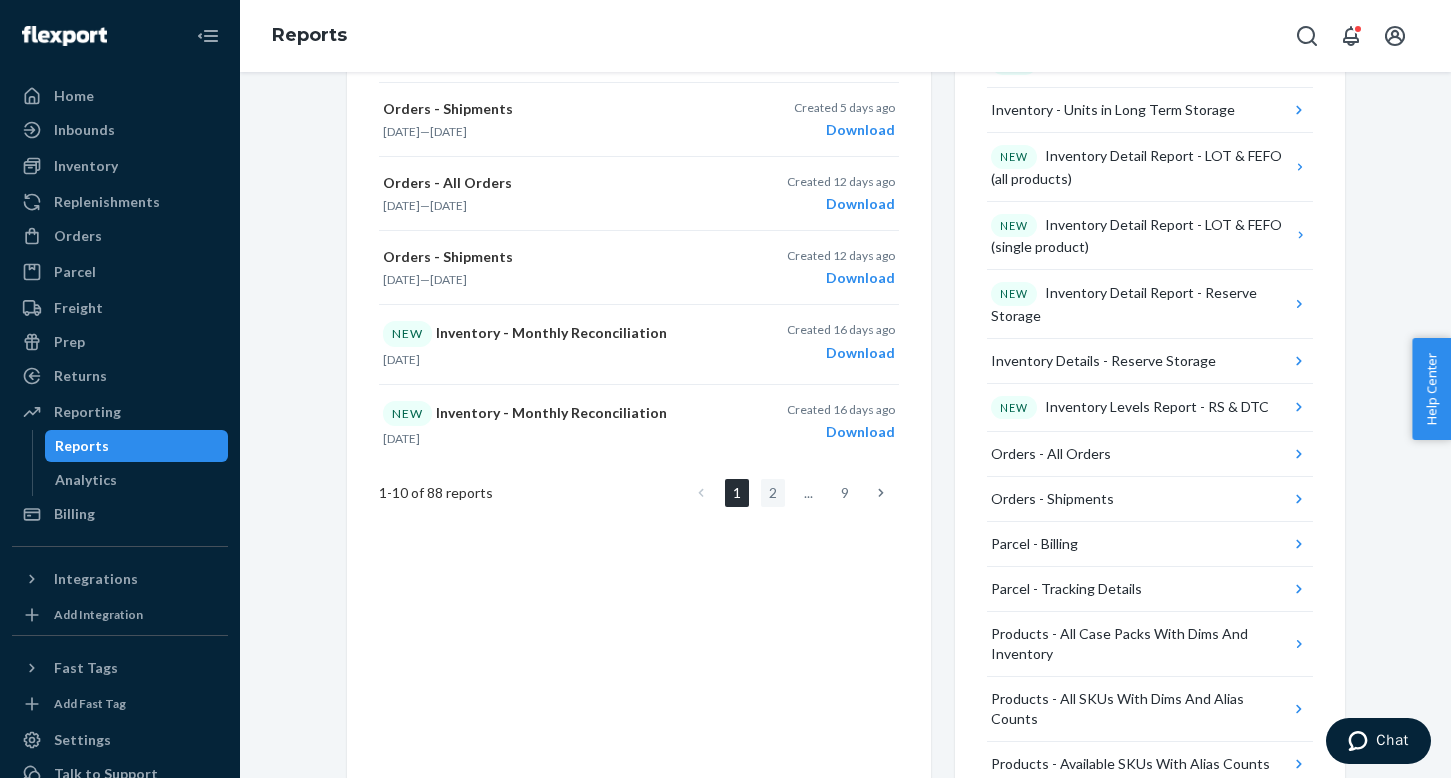 click on "2" at bounding box center [773, 493] 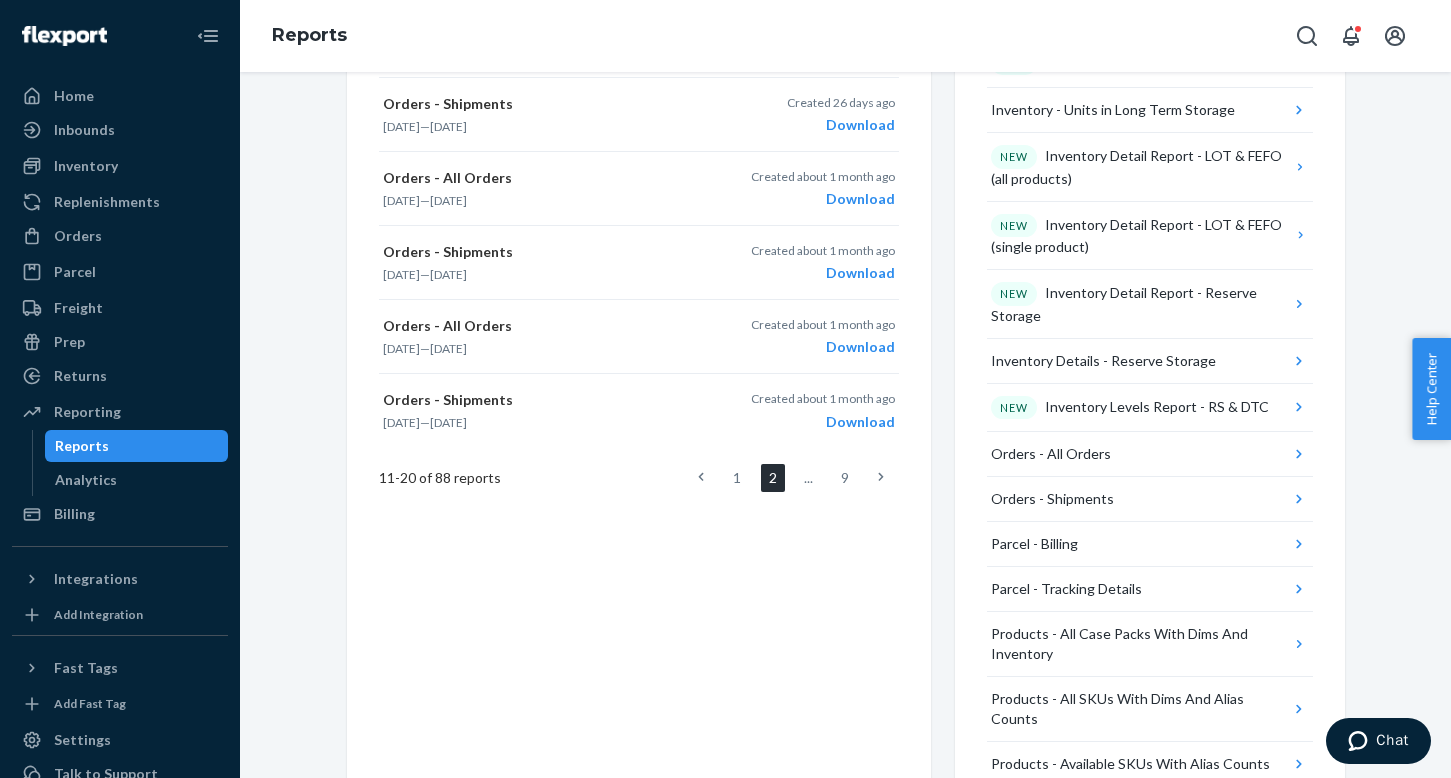 click on "Reports" at bounding box center (845, 36) 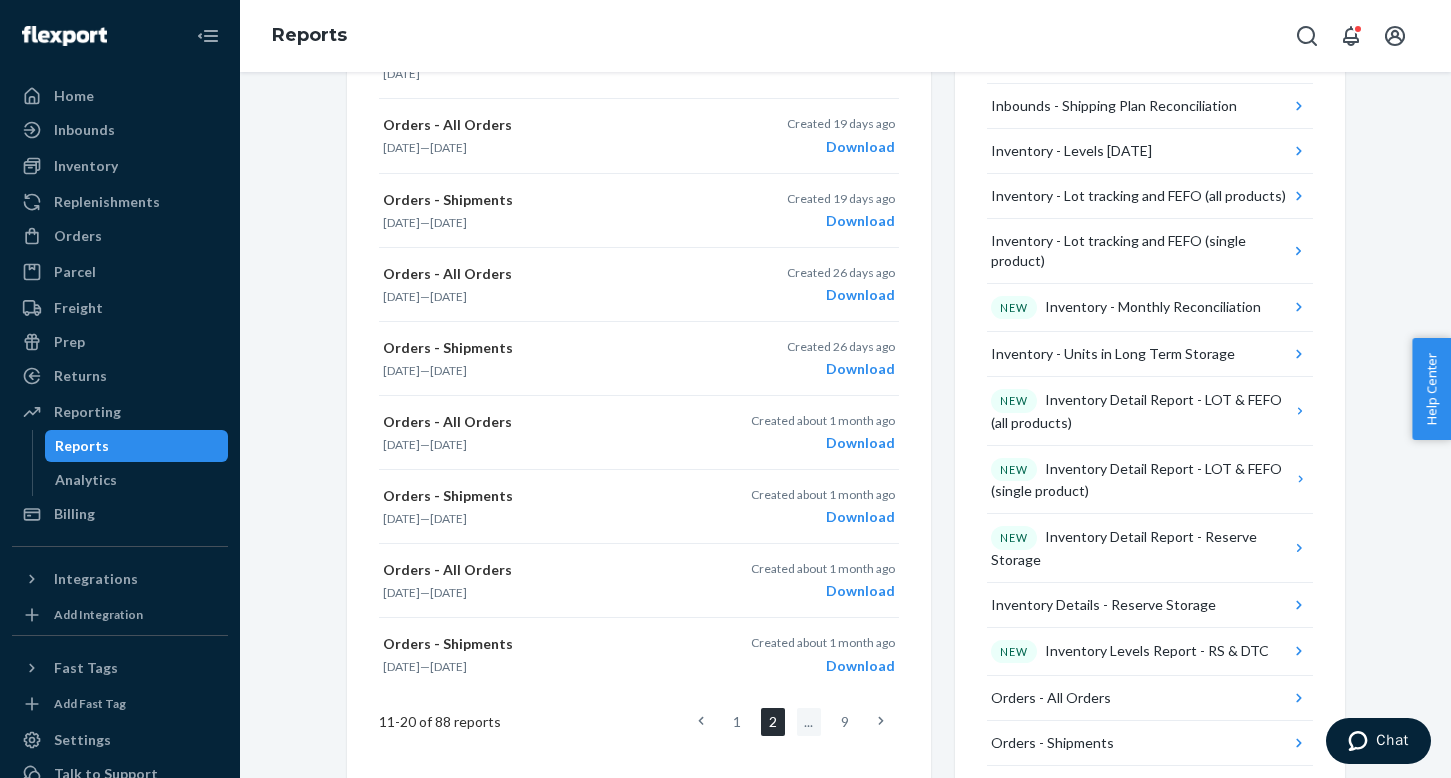 scroll, scrollTop: 931, scrollLeft: 0, axis: vertical 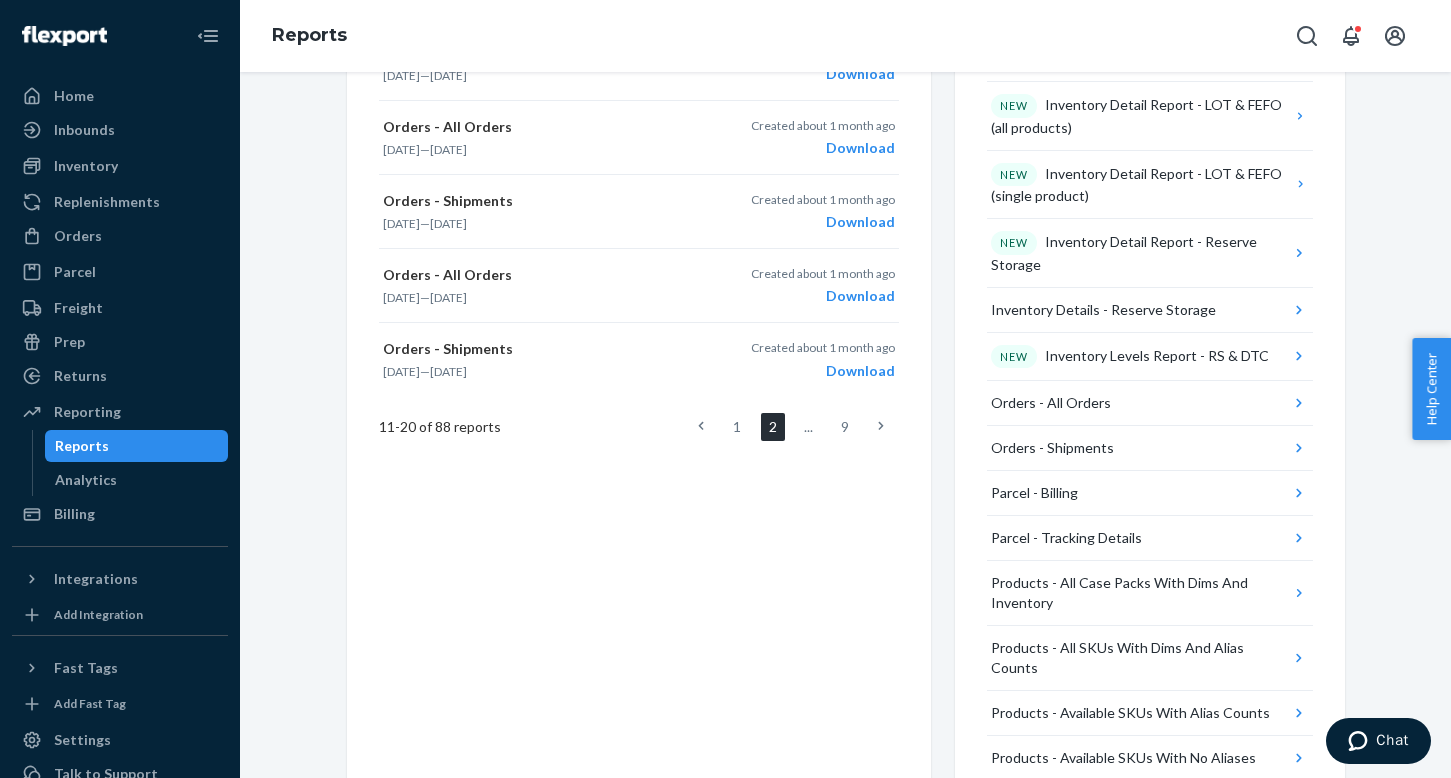 click 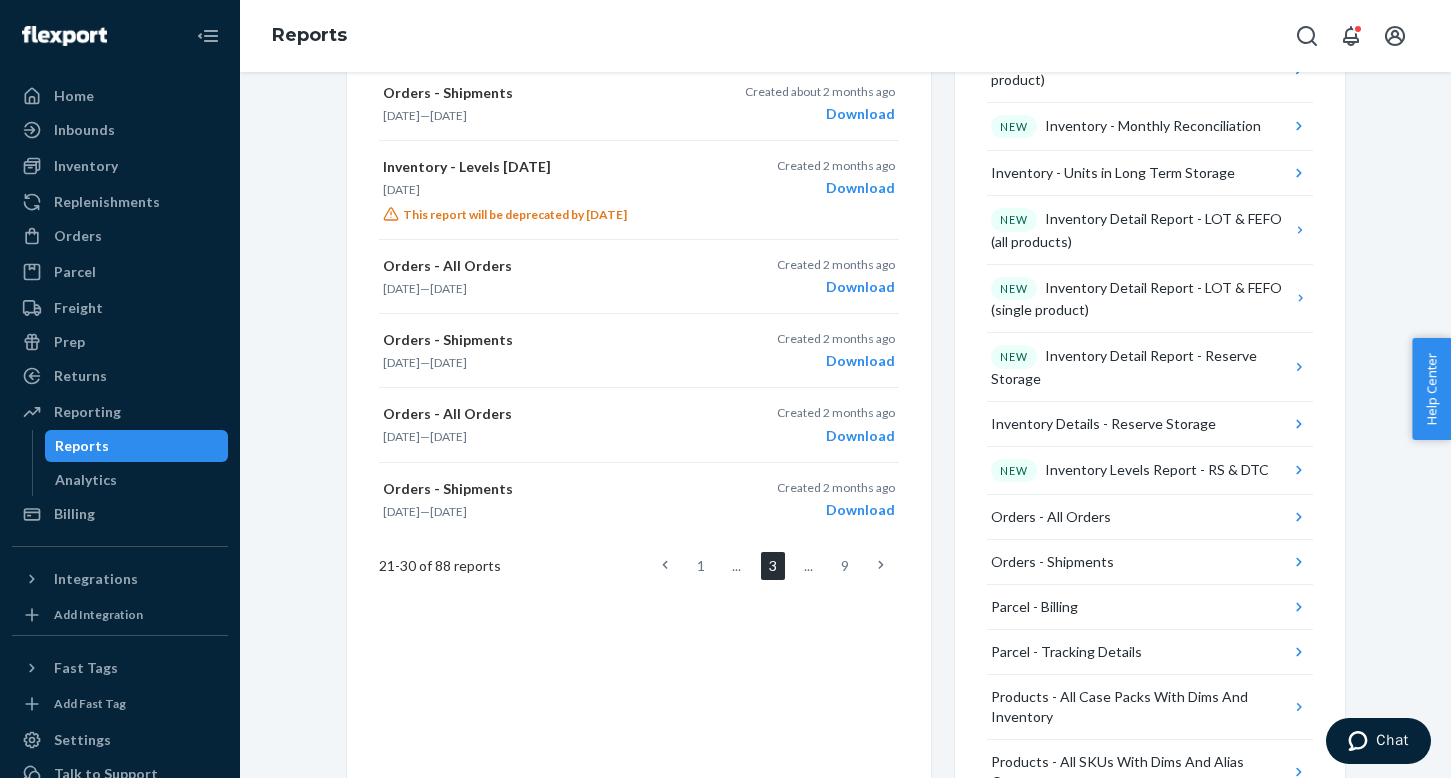 scroll, scrollTop: 819, scrollLeft: 0, axis: vertical 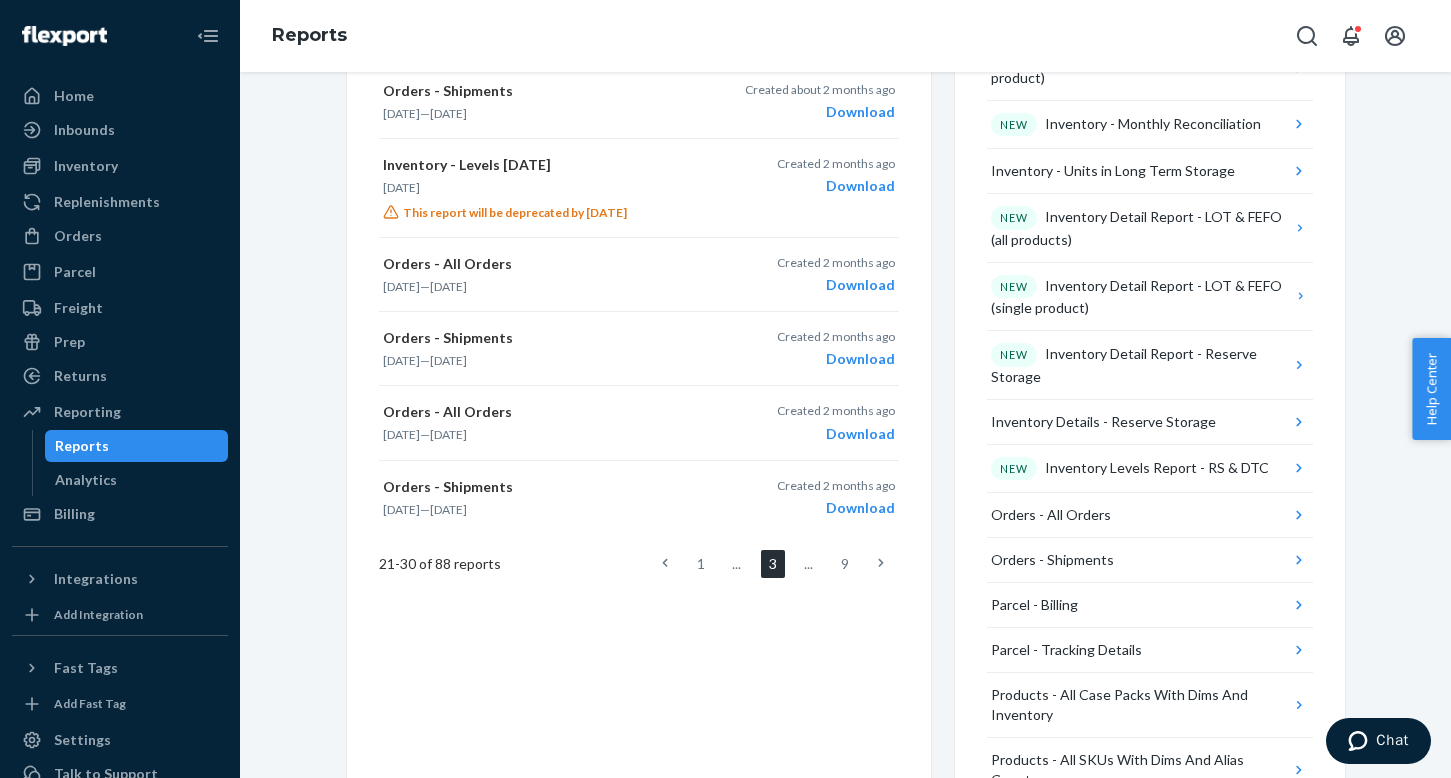 click 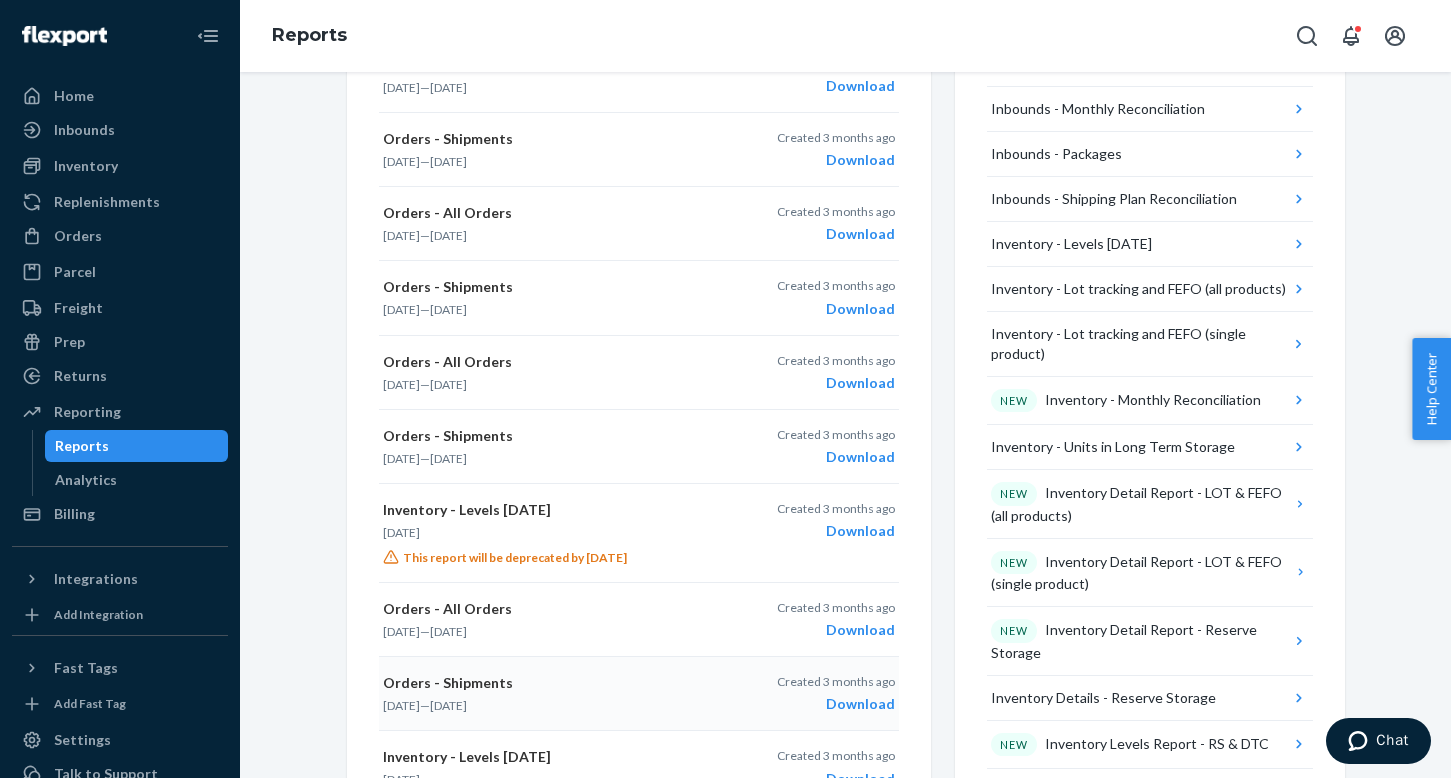 scroll, scrollTop: 819, scrollLeft: 0, axis: vertical 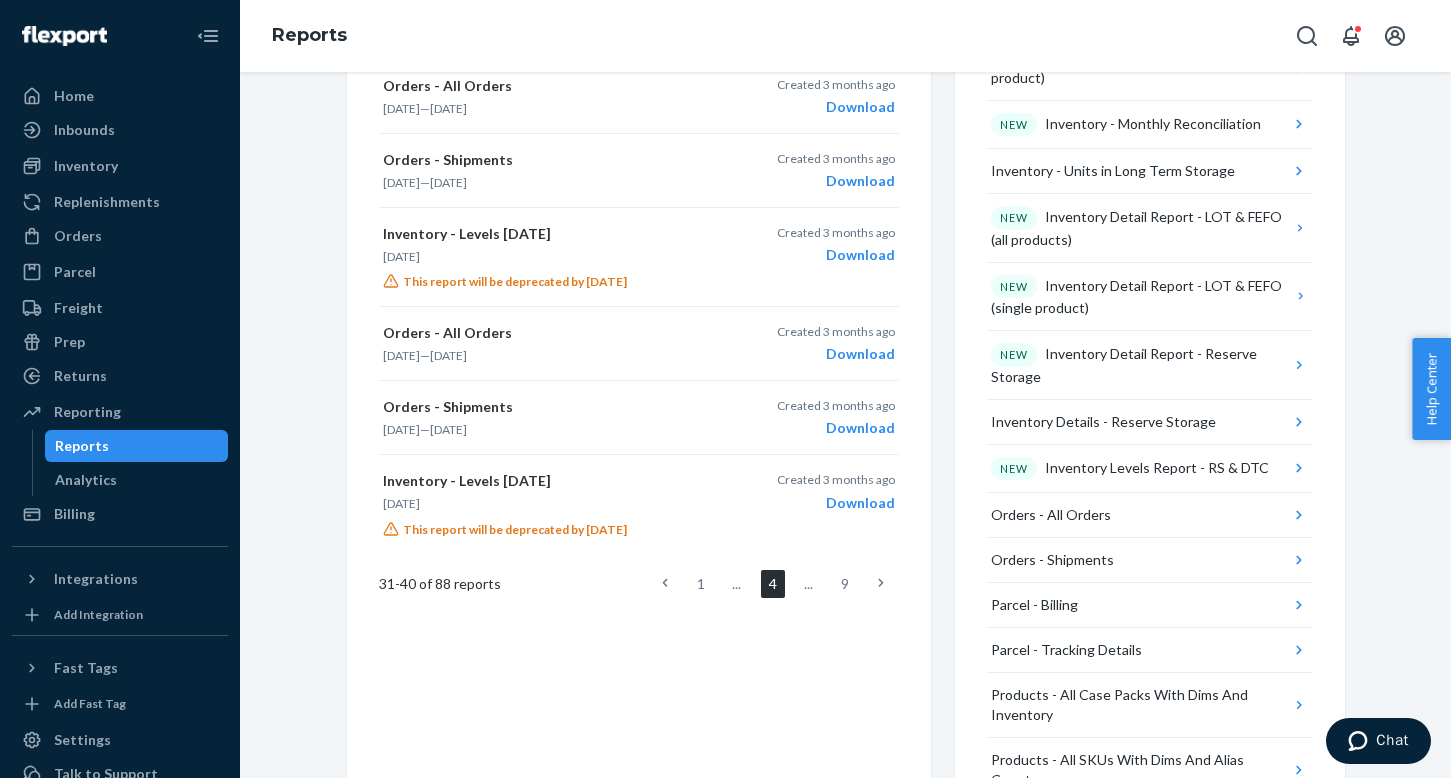 click at bounding box center (881, 584) 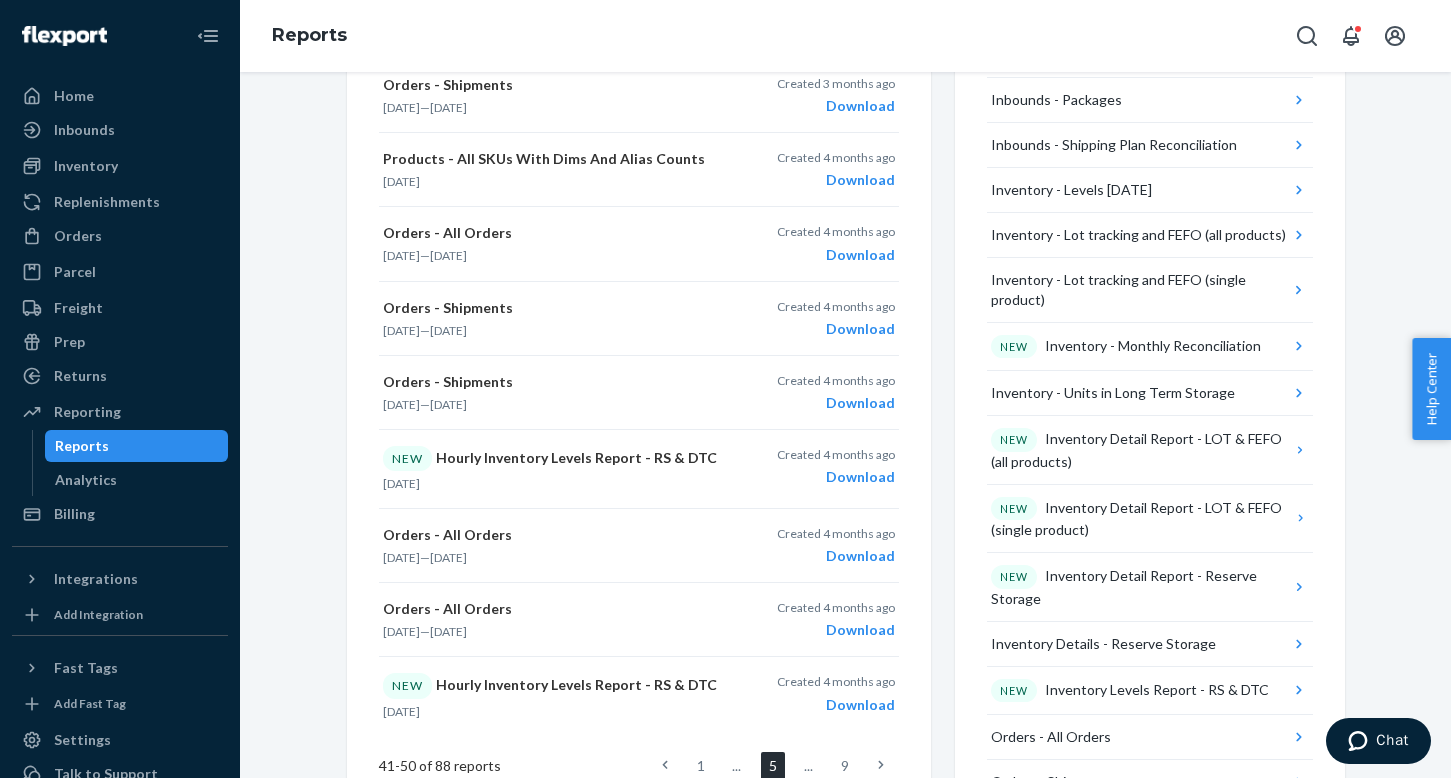scroll, scrollTop: 886, scrollLeft: 0, axis: vertical 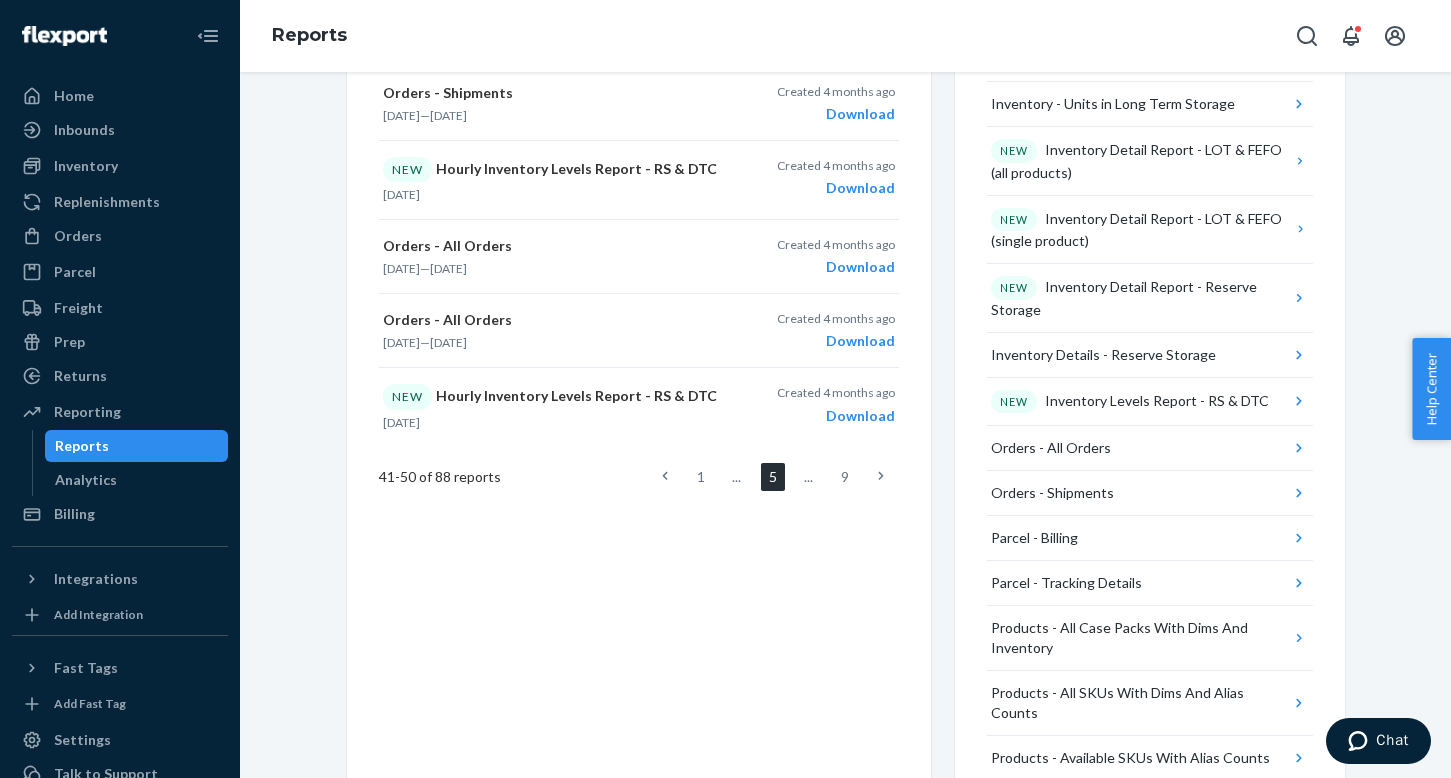 click at bounding box center (881, 477) 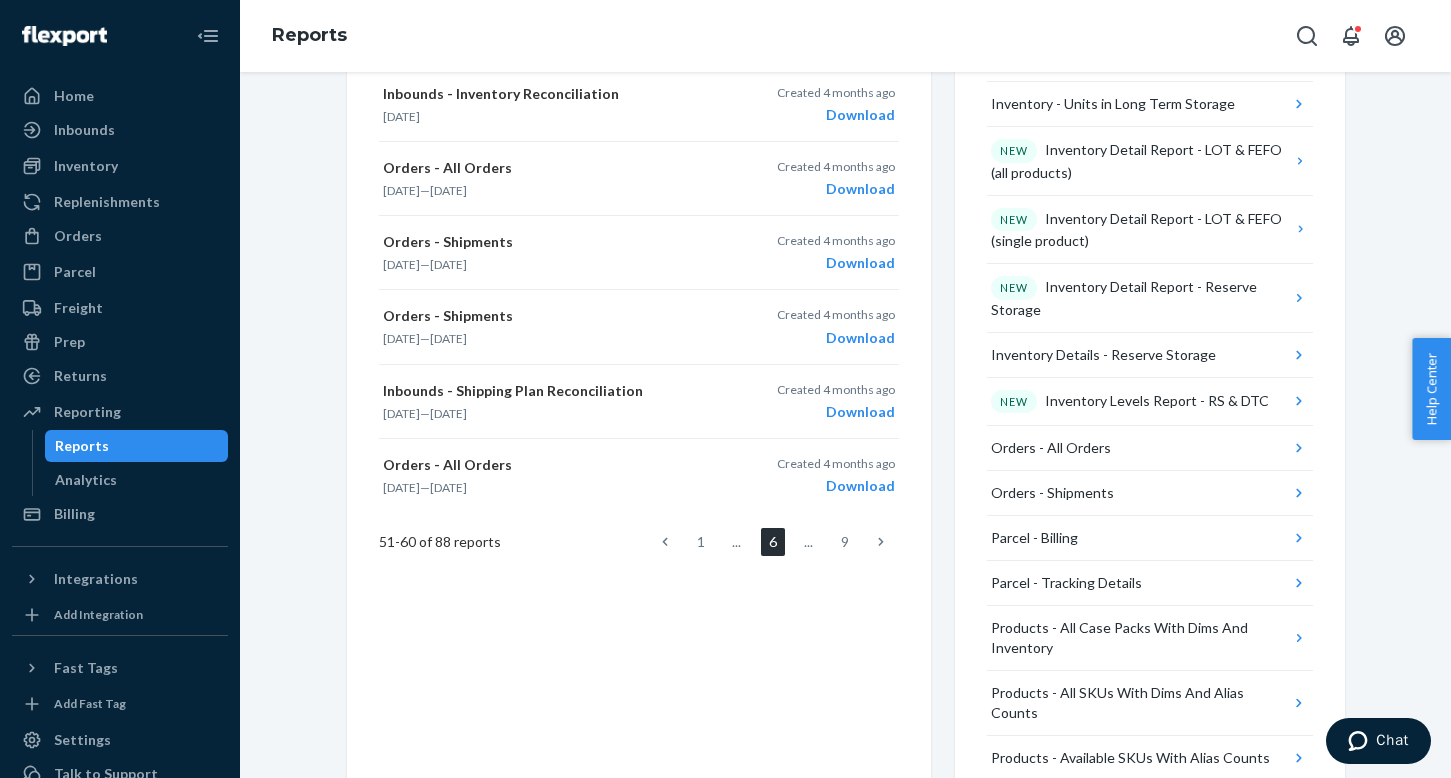 click on "Download" at bounding box center [836, 486] 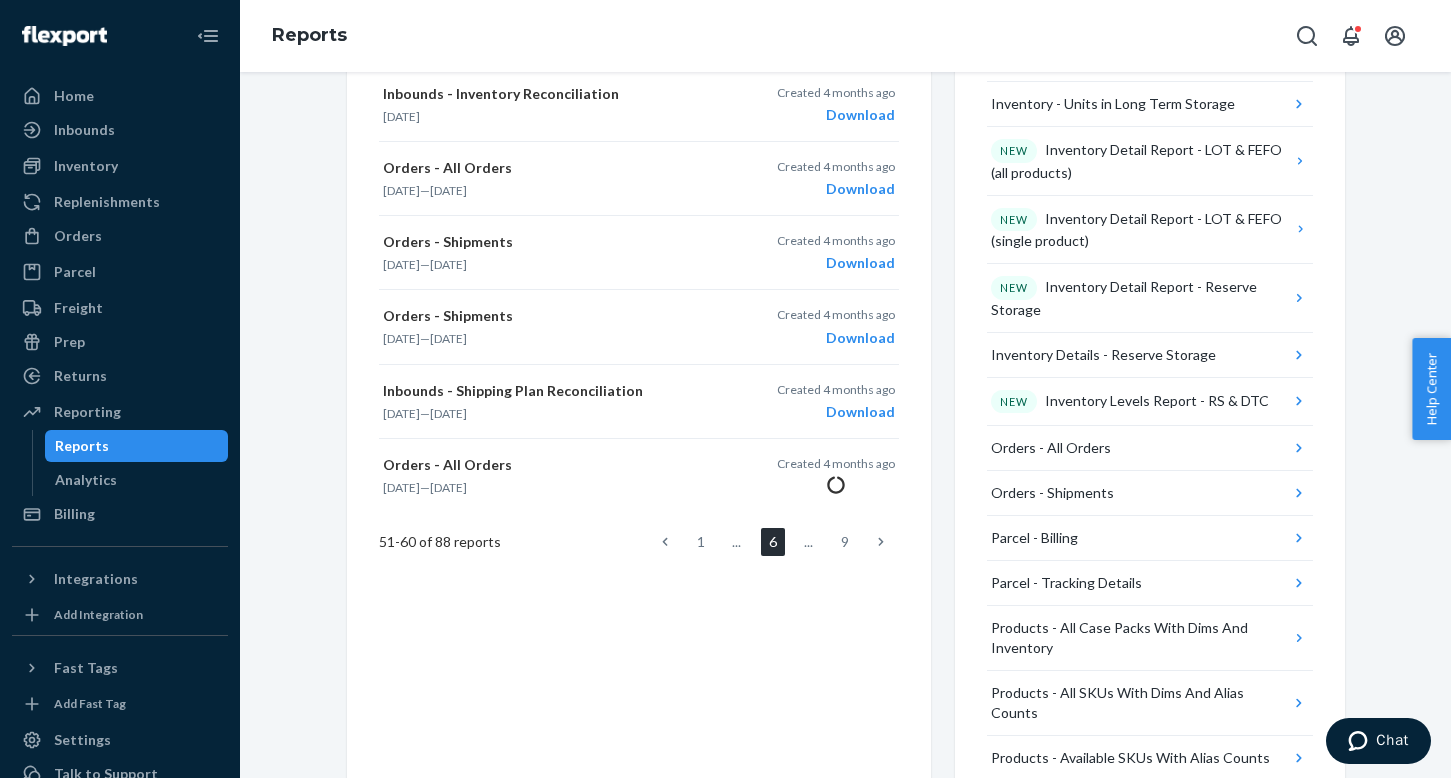 click 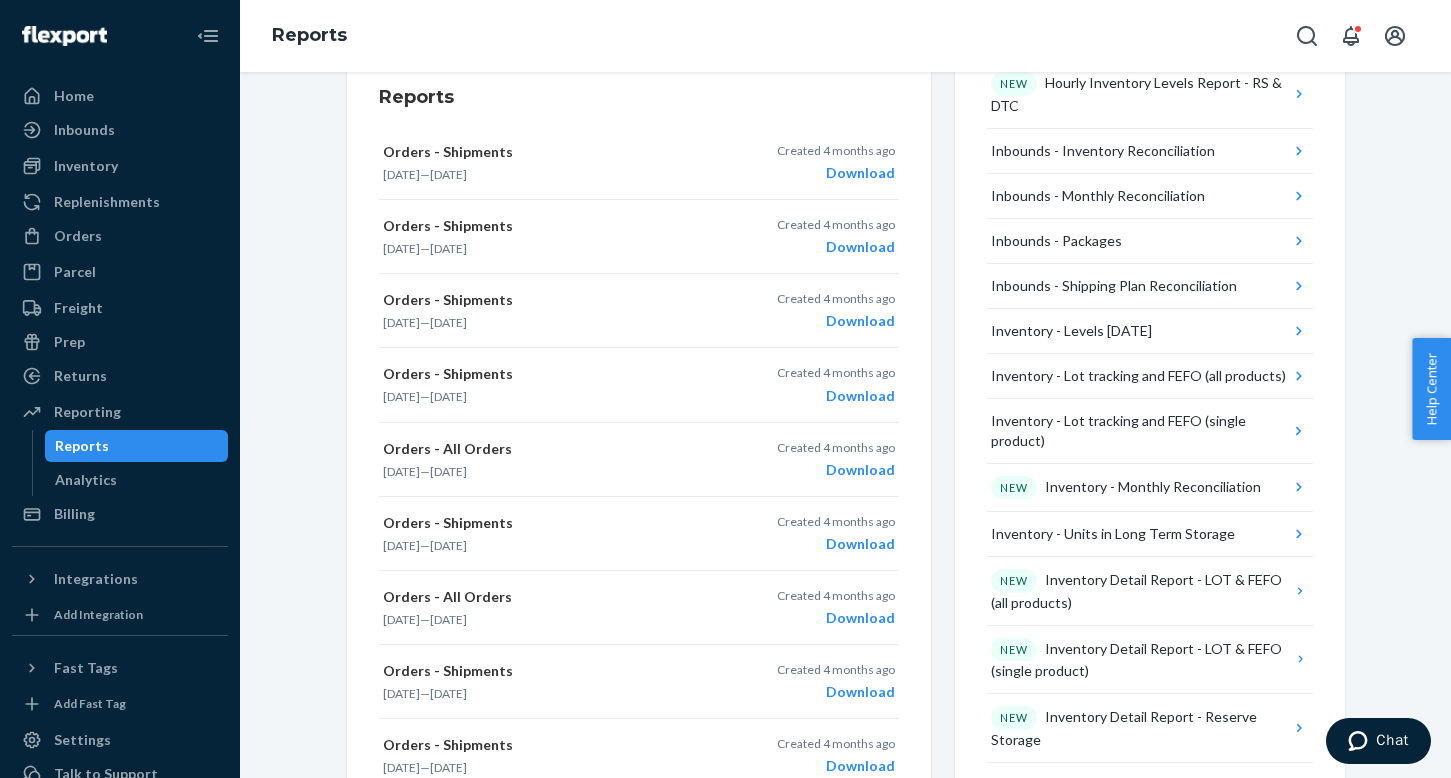 scroll, scrollTop: 0, scrollLeft: 0, axis: both 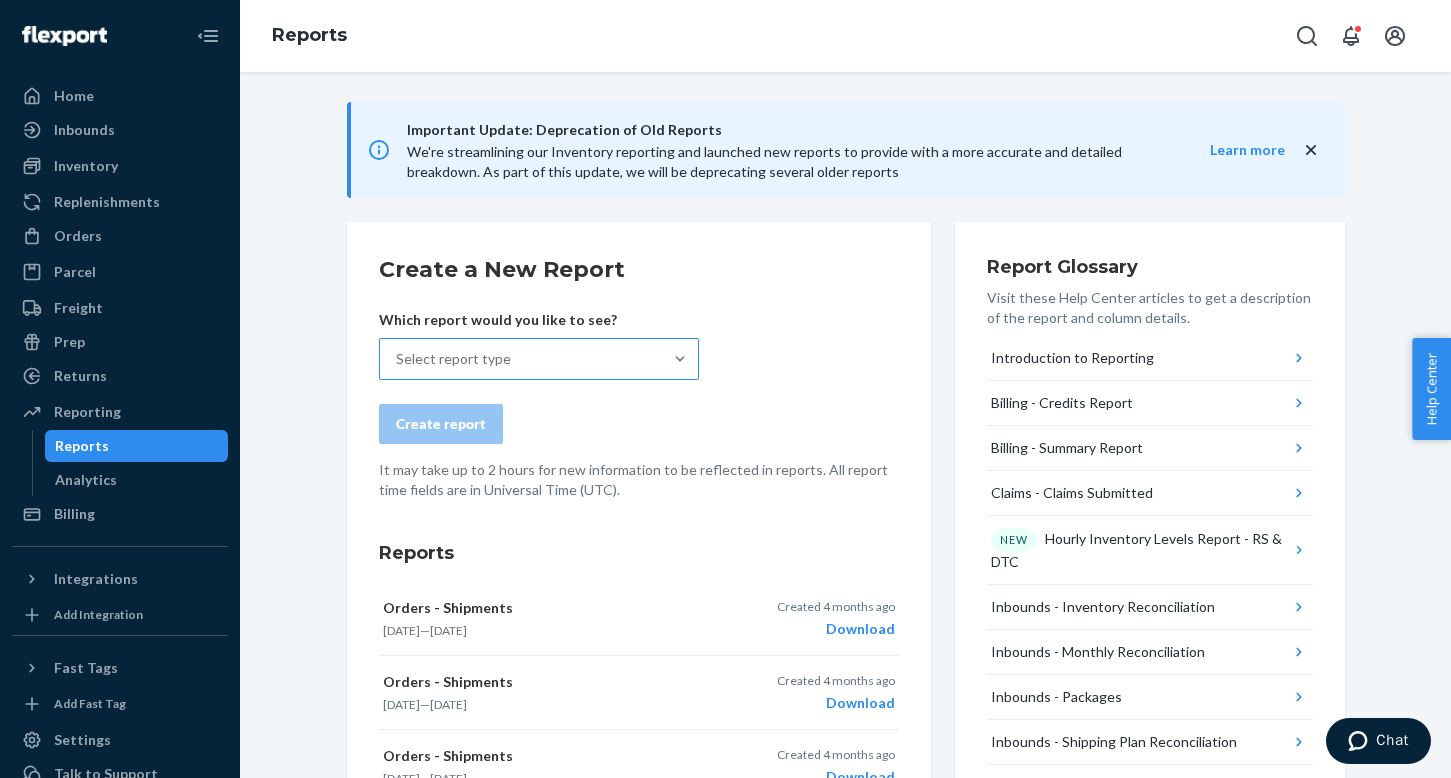 click on "Select report type" at bounding box center (521, 359) 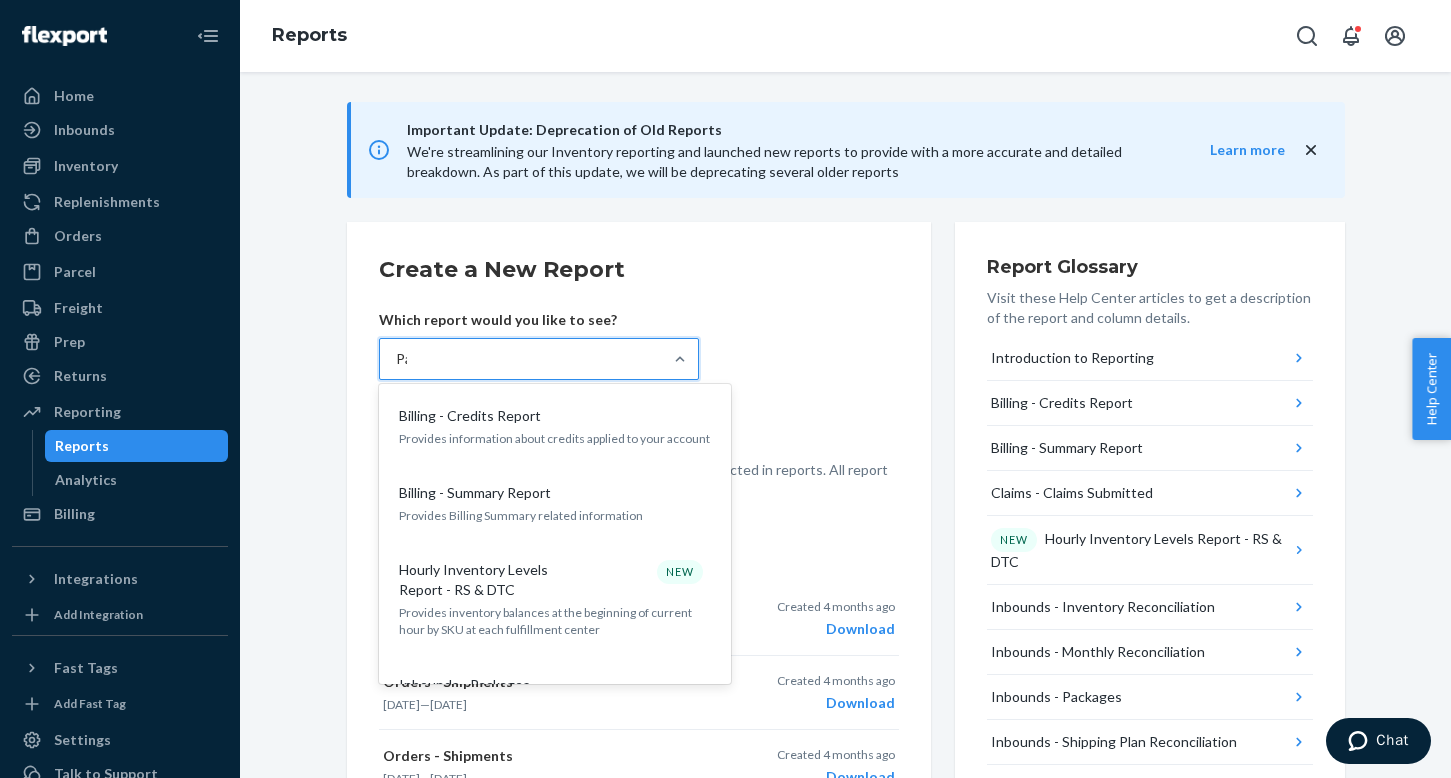type on "Par" 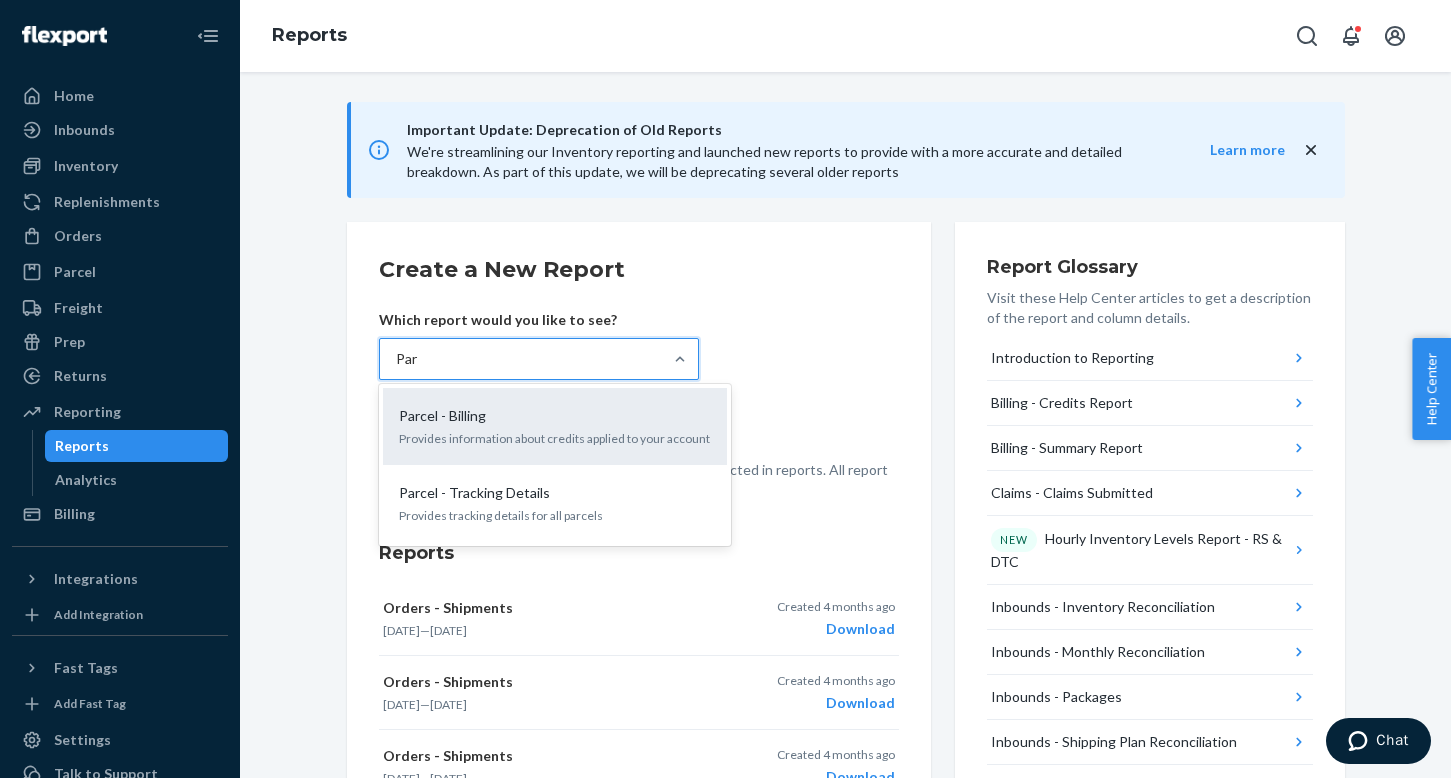 click on "Parcel - Billing" at bounding box center (442, 416) 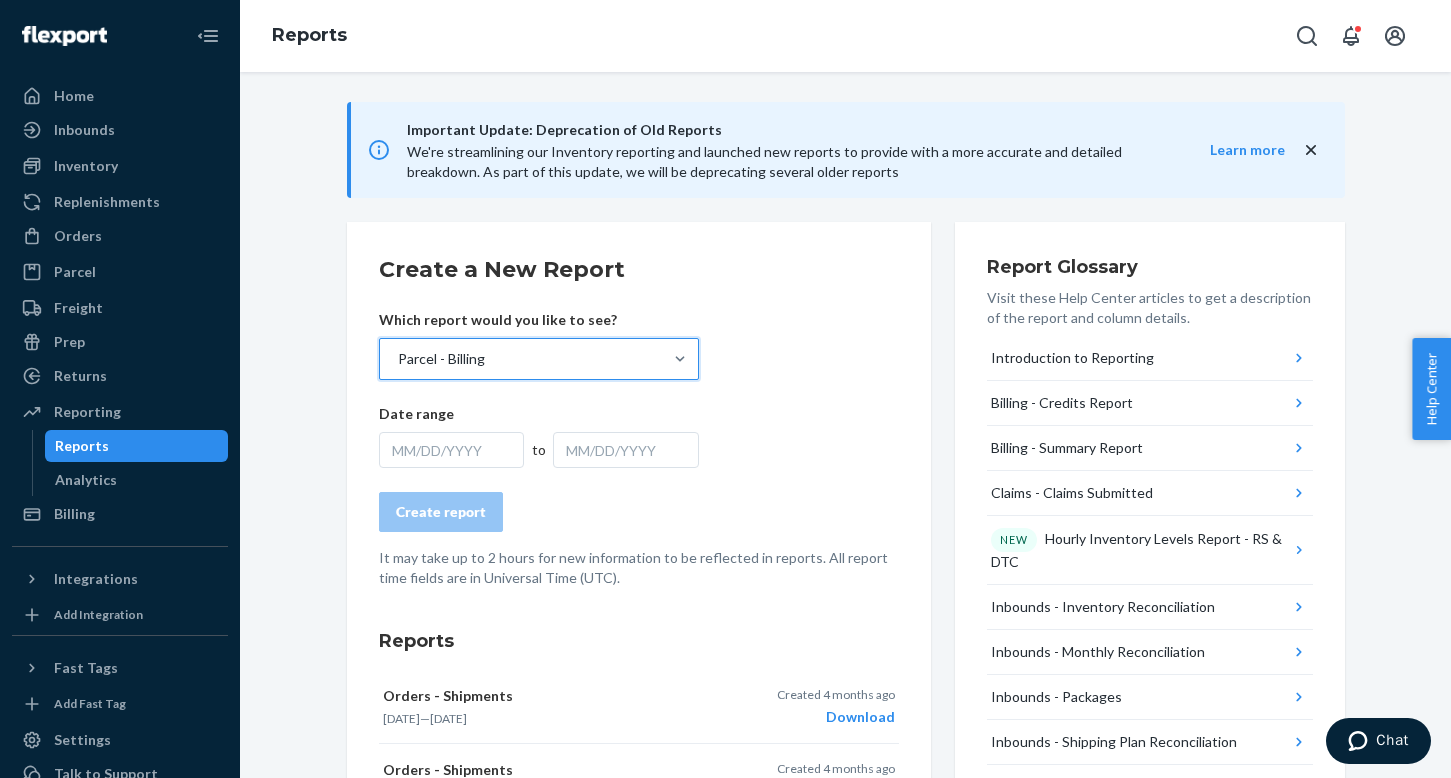 click on "MM/DD/YYYY" at bounding box center (452, 450) 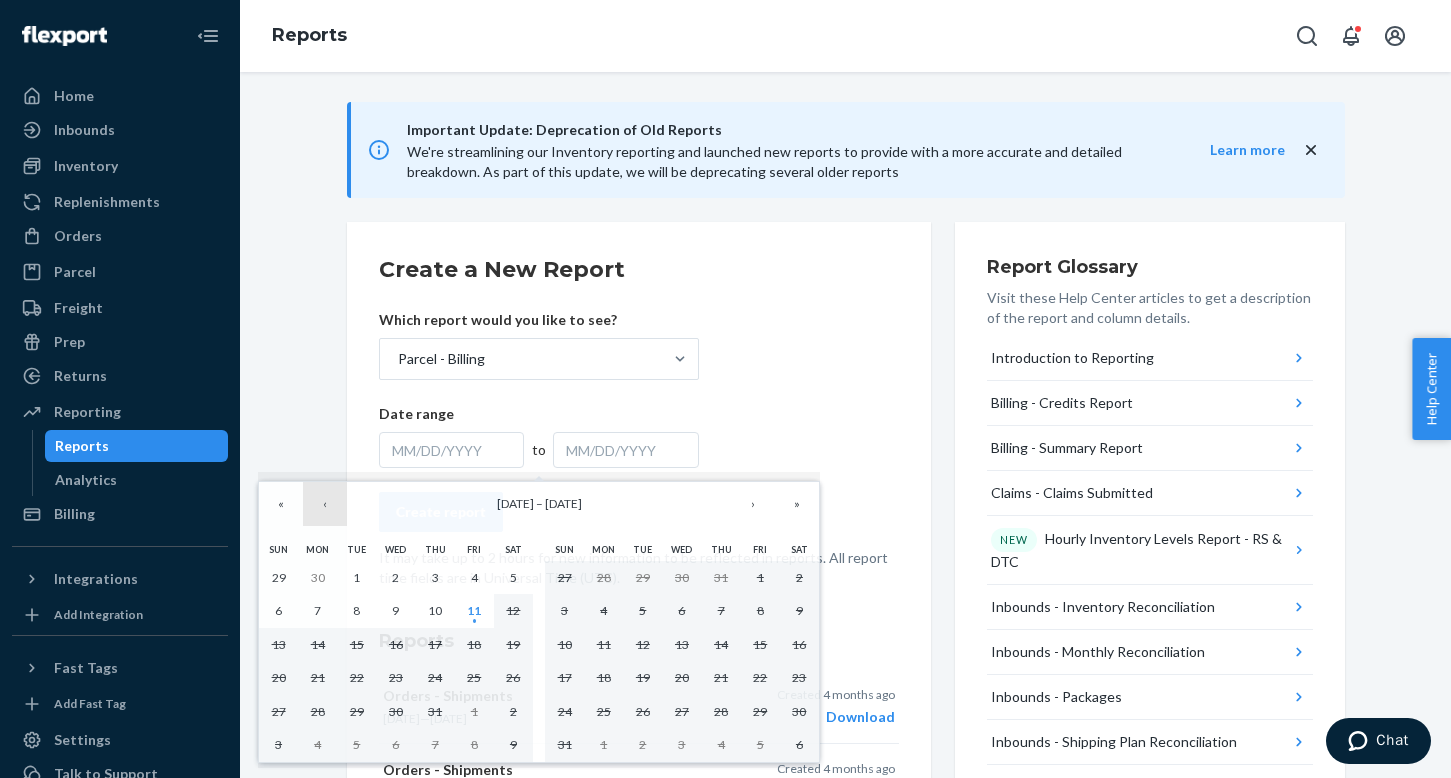click on "‹" at bounding box center [325, 504] 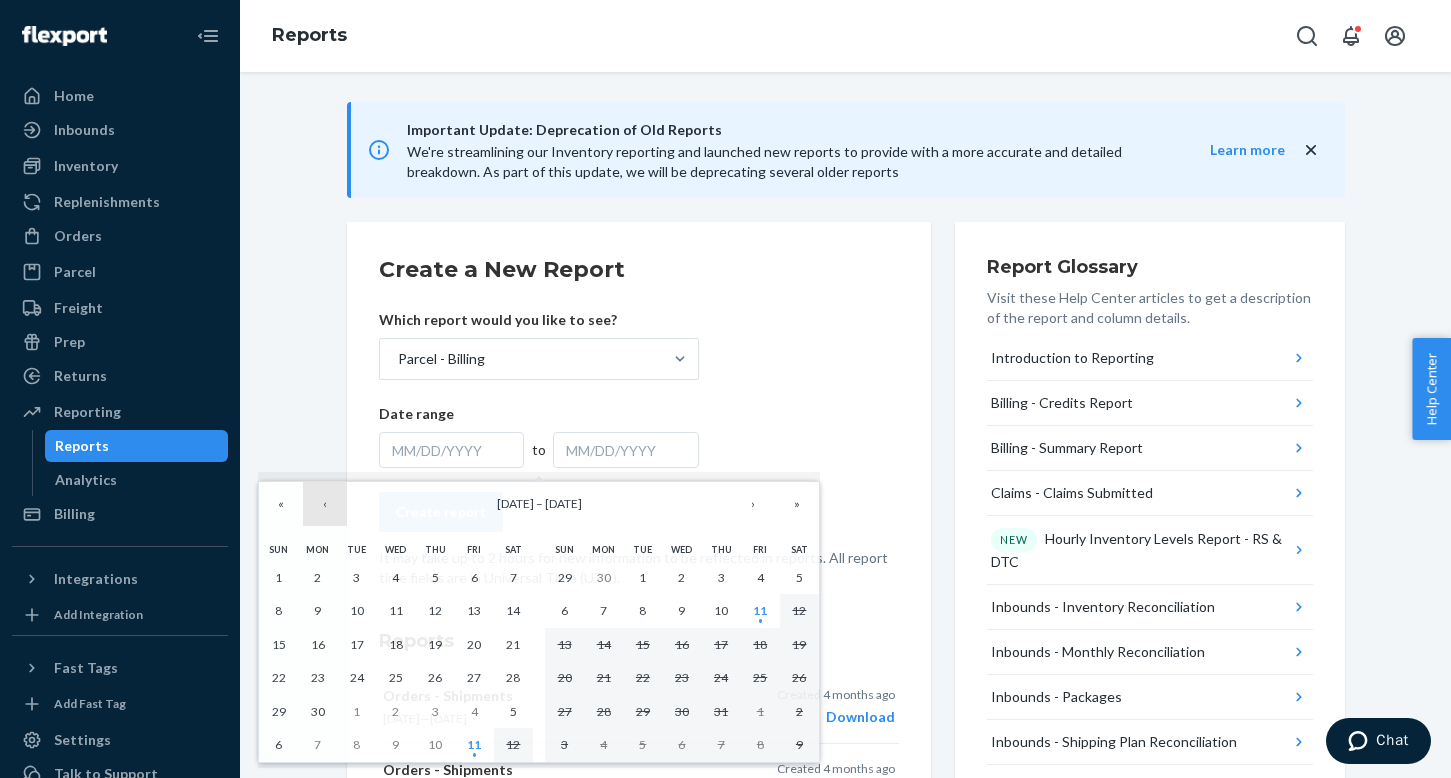 click on "‹" at bounding box center [325, 504] 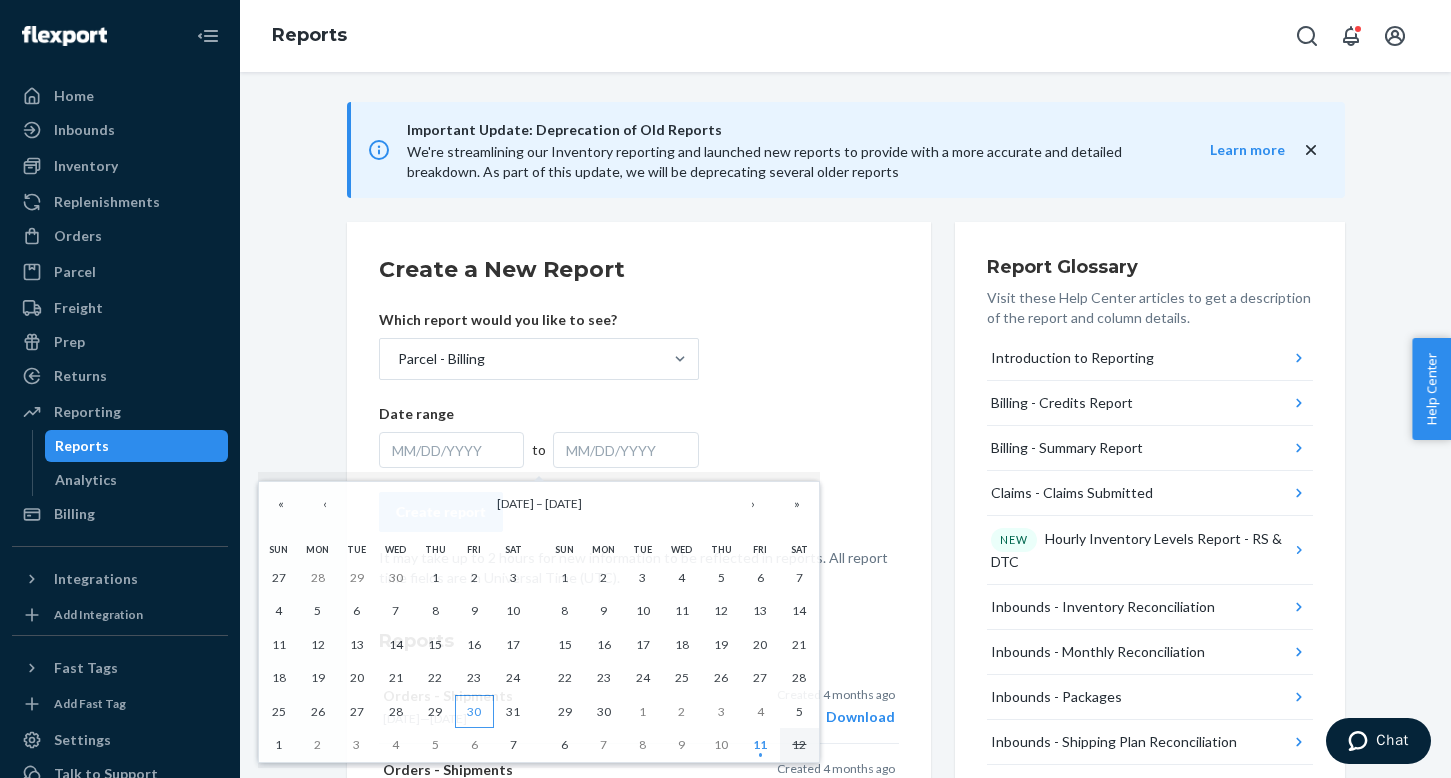 click on "30" at bounding box center (474, 711) 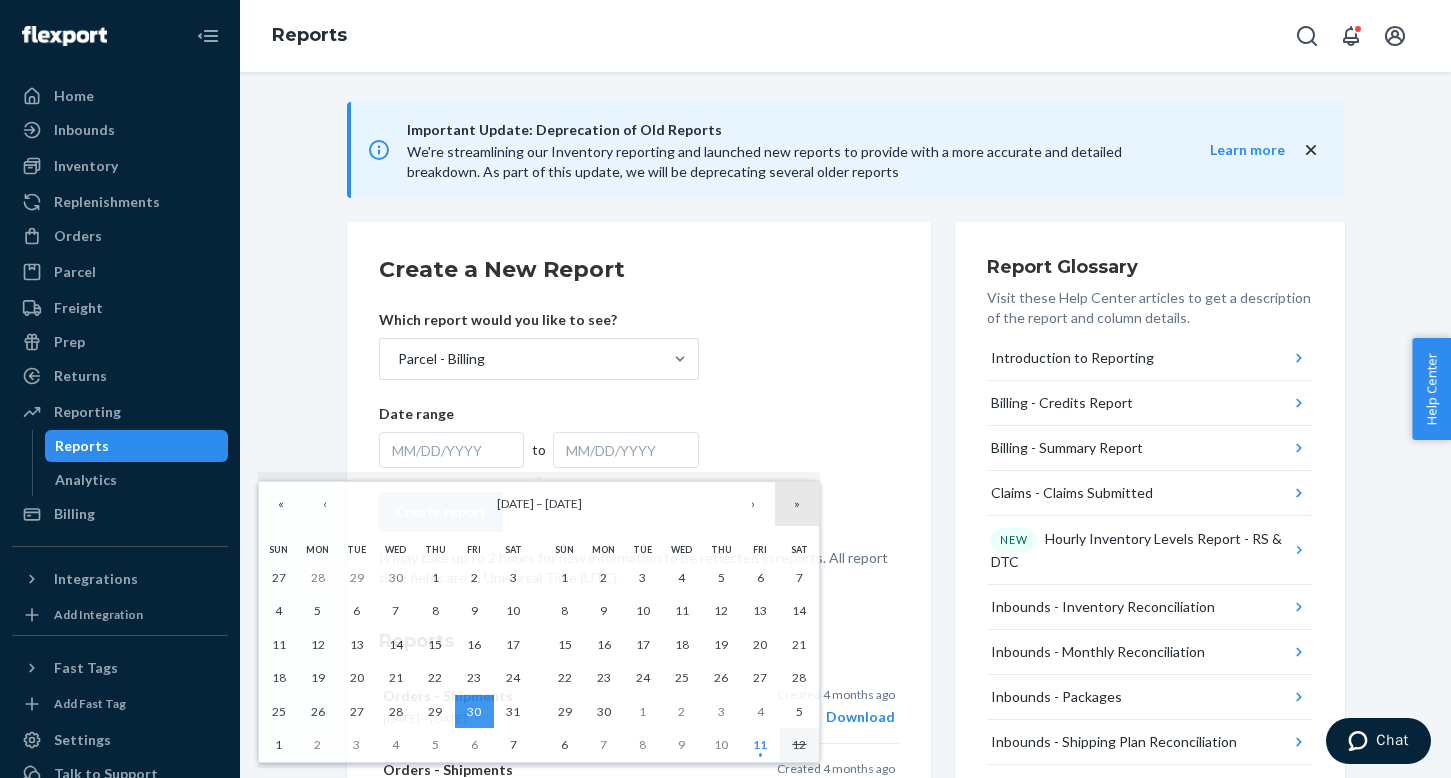 click on "»" at bounding box center [797, 504] 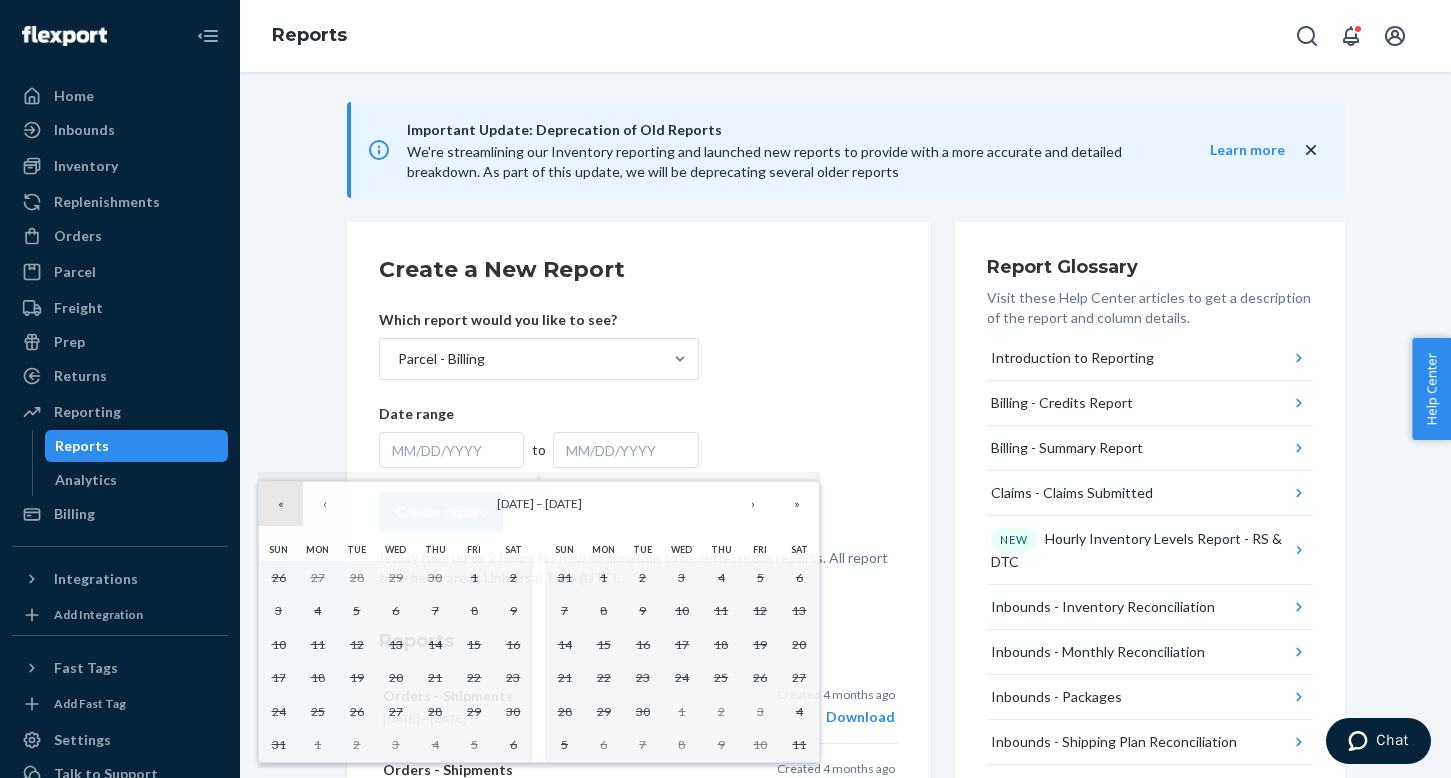 click on "«" at bounding box center [281, 504] 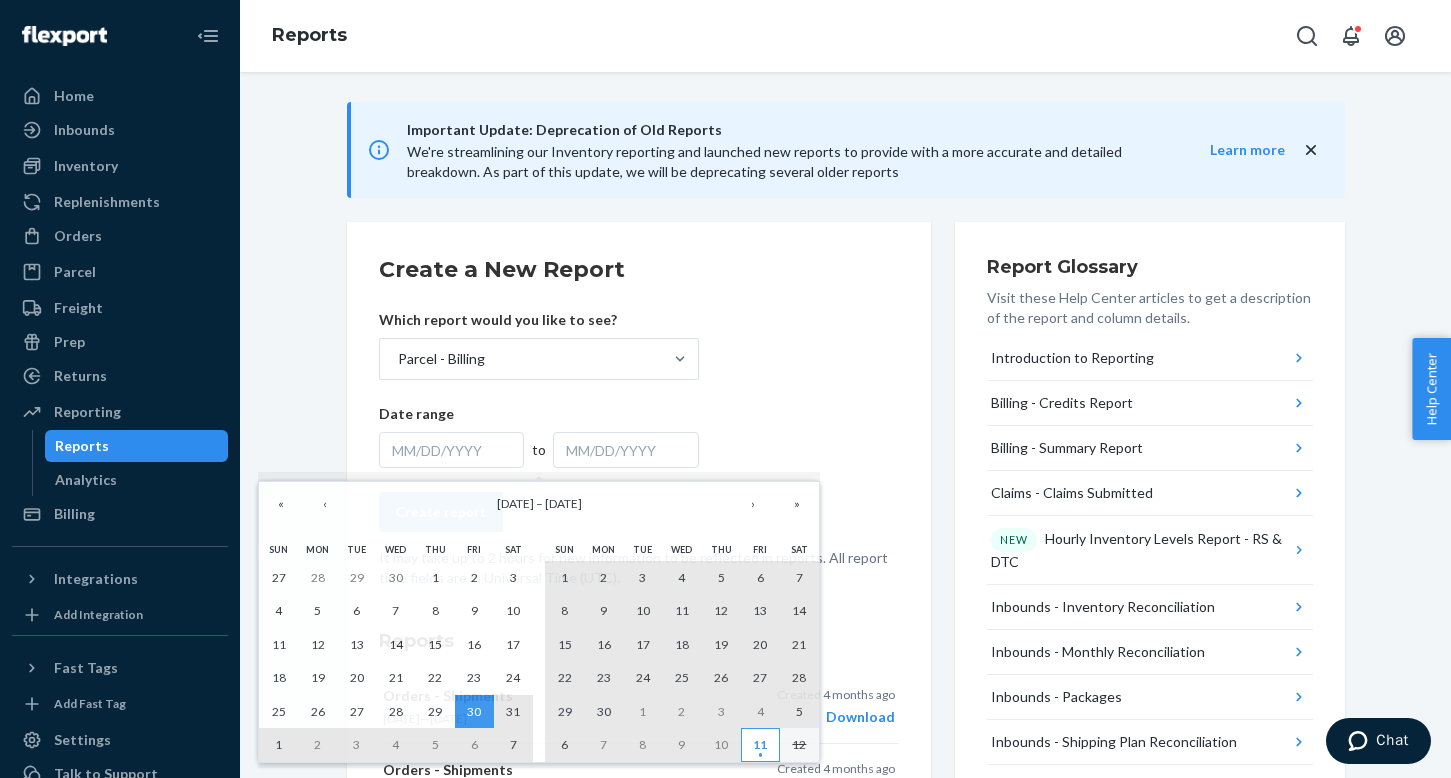 click on "11" at bounding box center (760, 744) 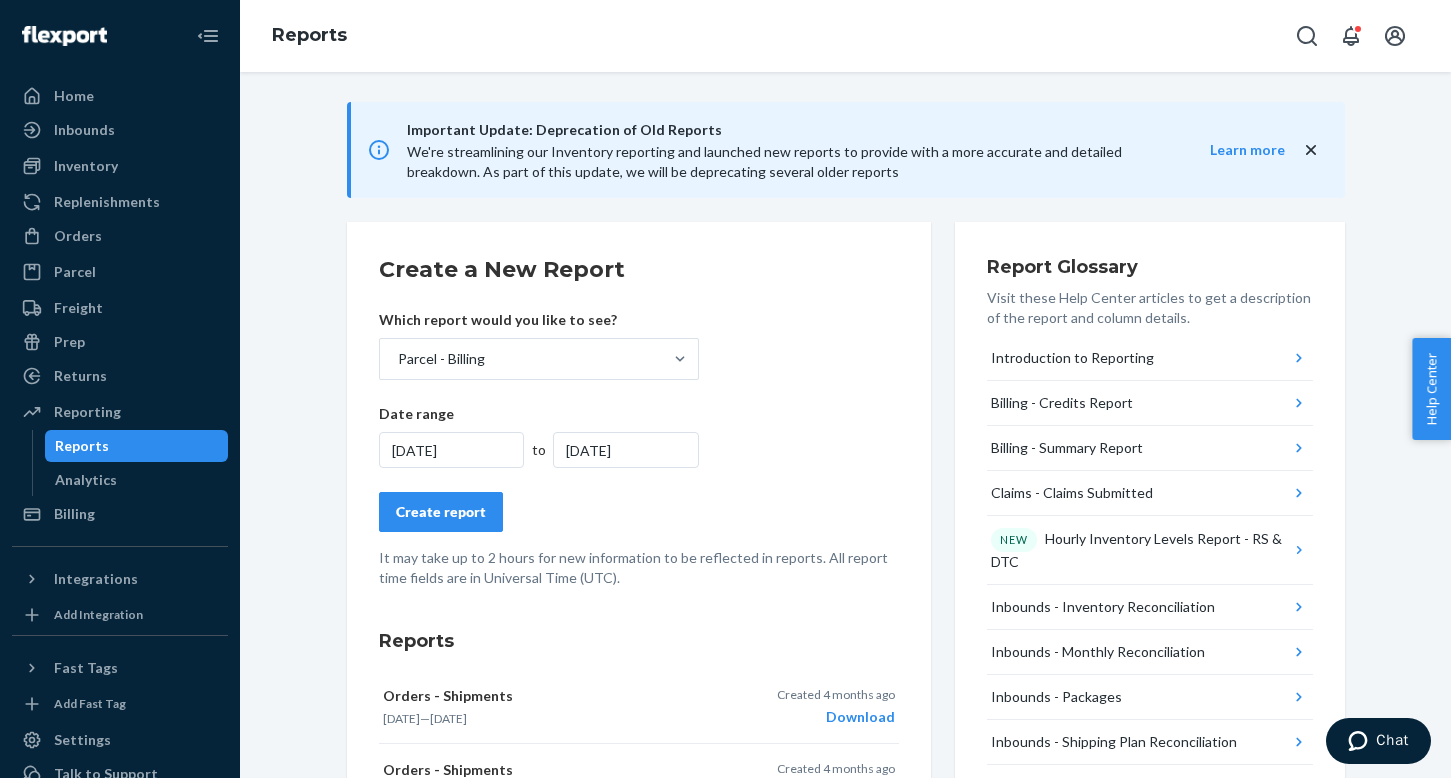 click on "Create report" at bounding box center [441, 512] 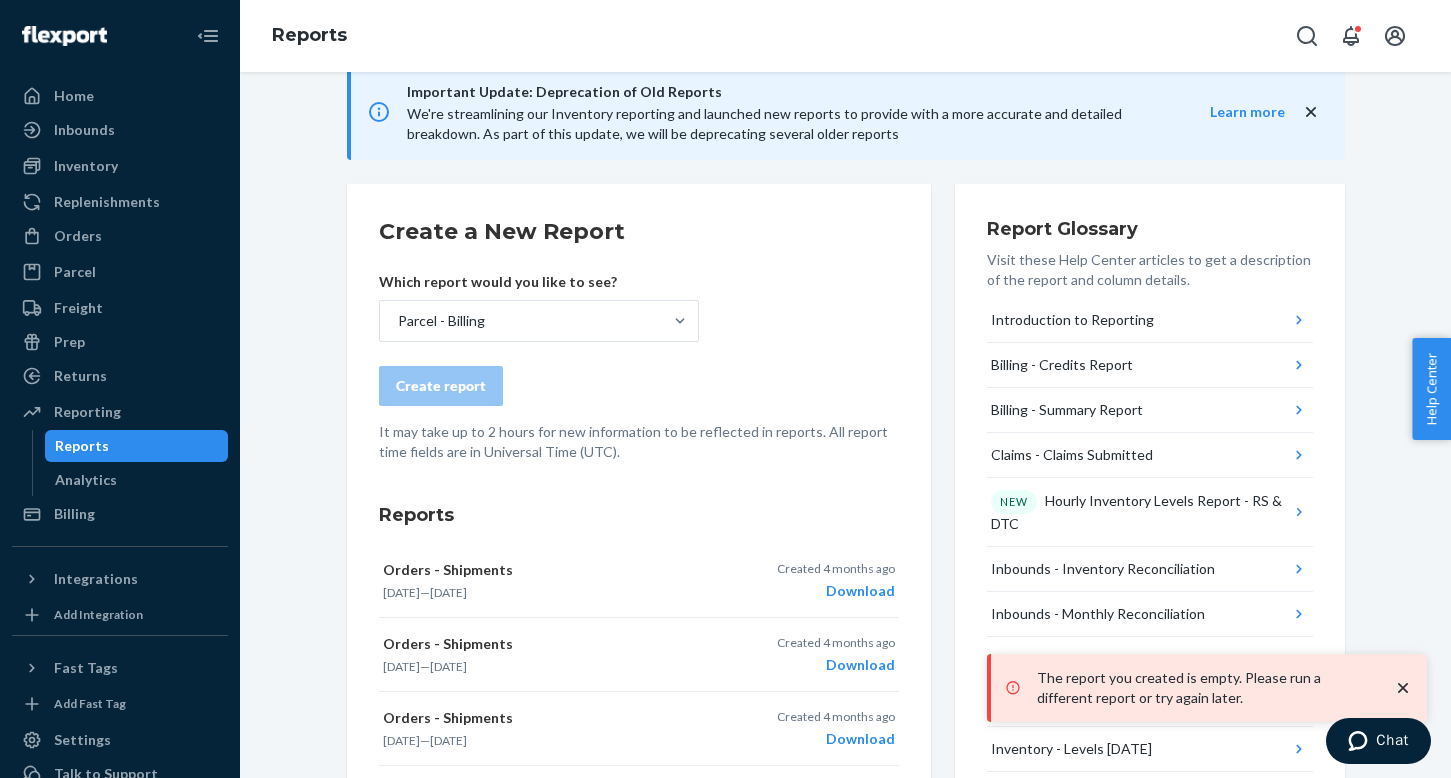 scroll, scrollTop: 0, scrollLeft: 0, axis: both 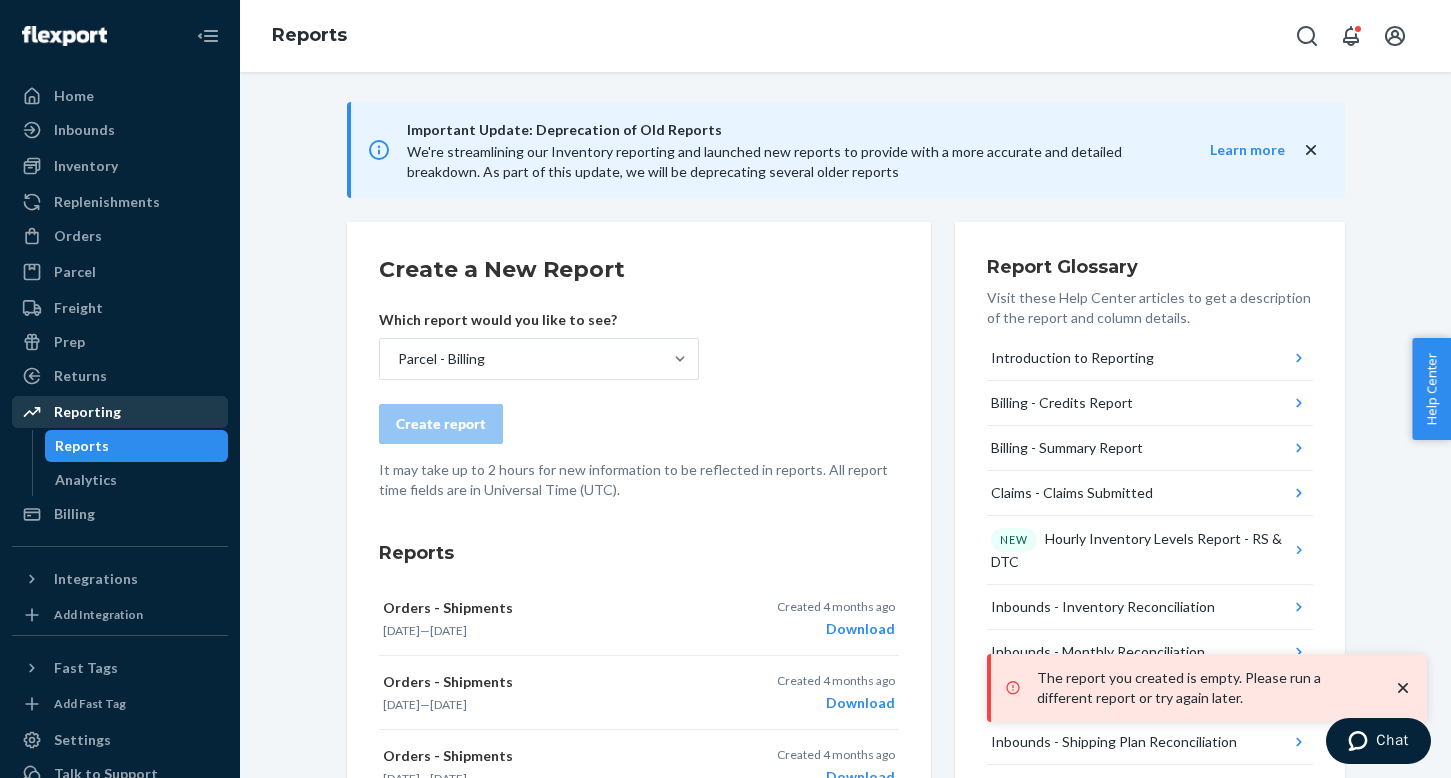 click on "Reporting" at bounding box center [87, 412] 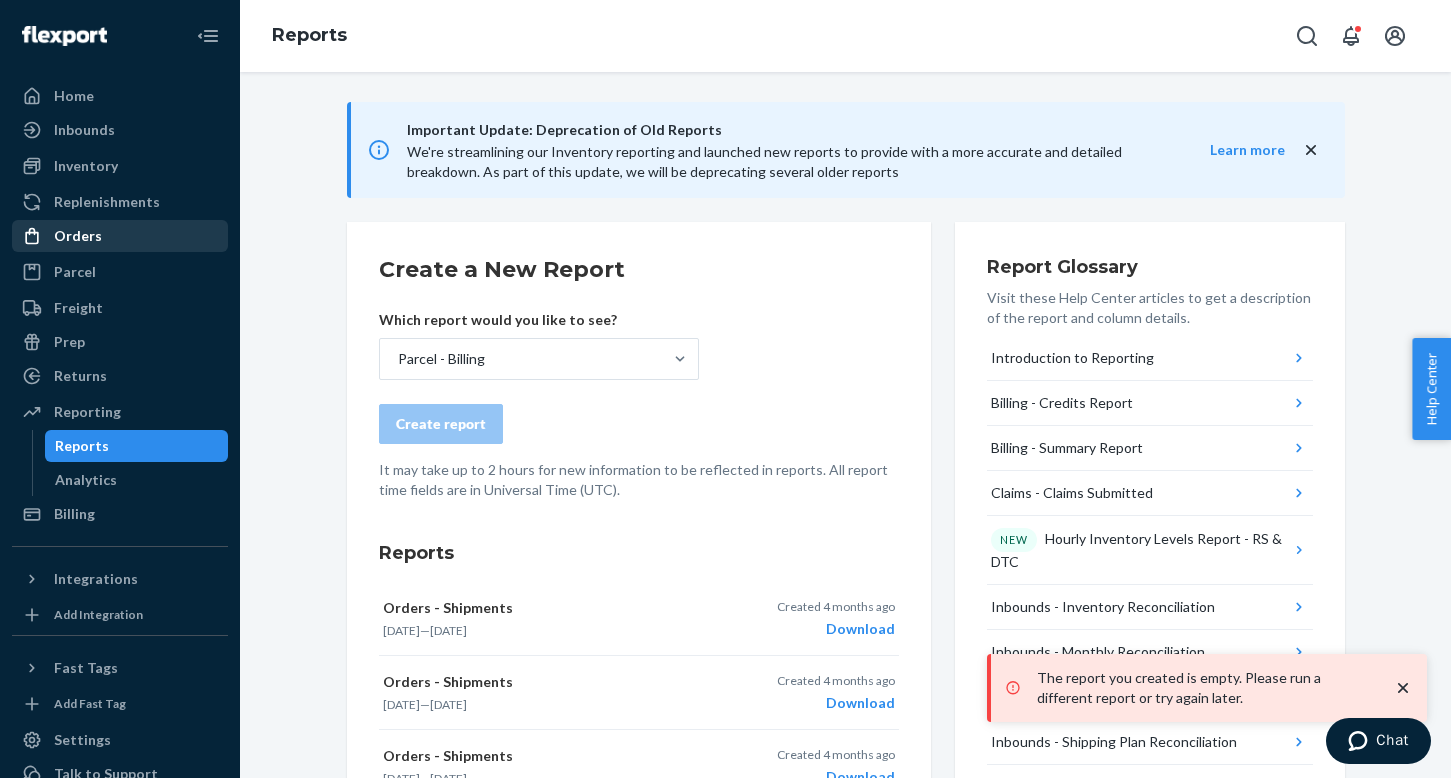 click on "Orders" at bounding box center (78, 236) 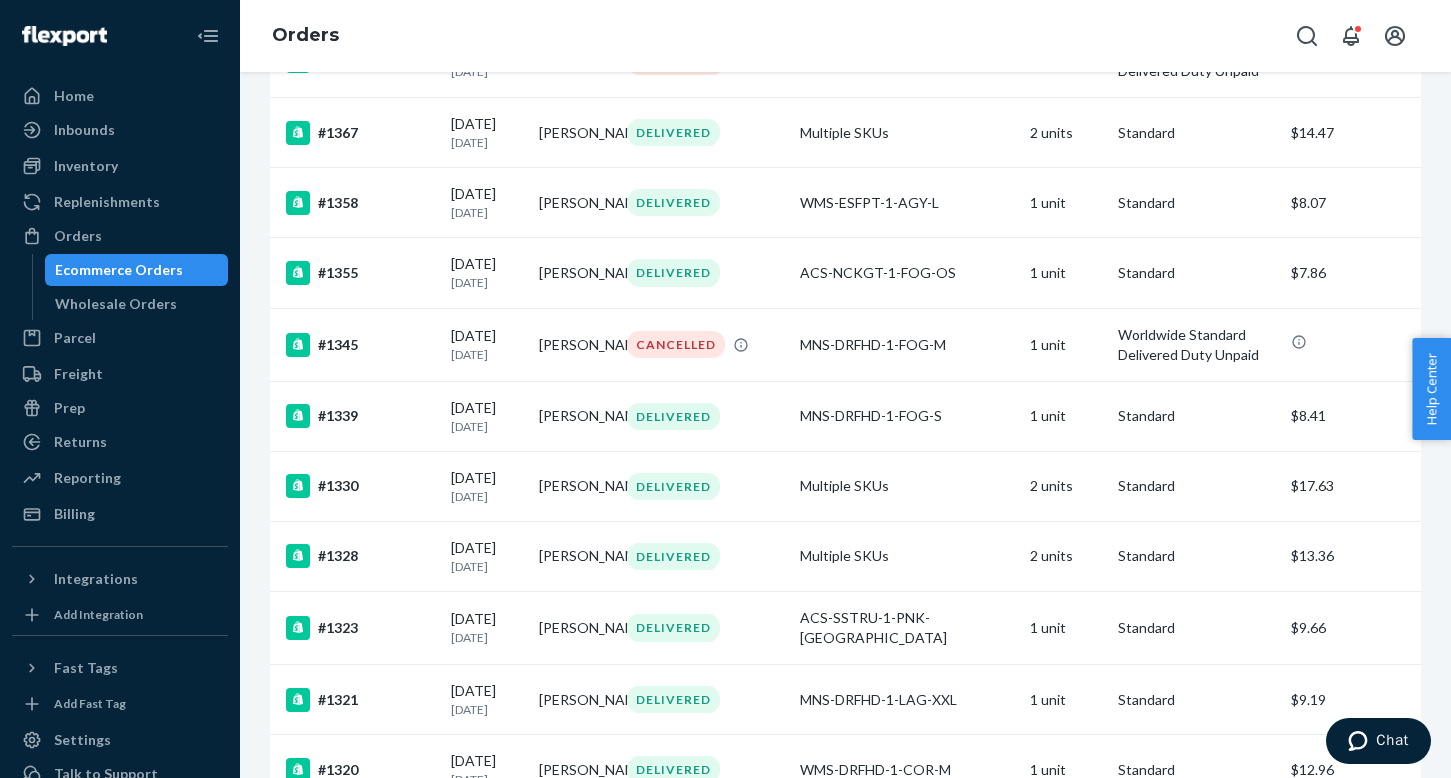 scroll, scrollTop: 0, scrollLeft: 0, axis: both 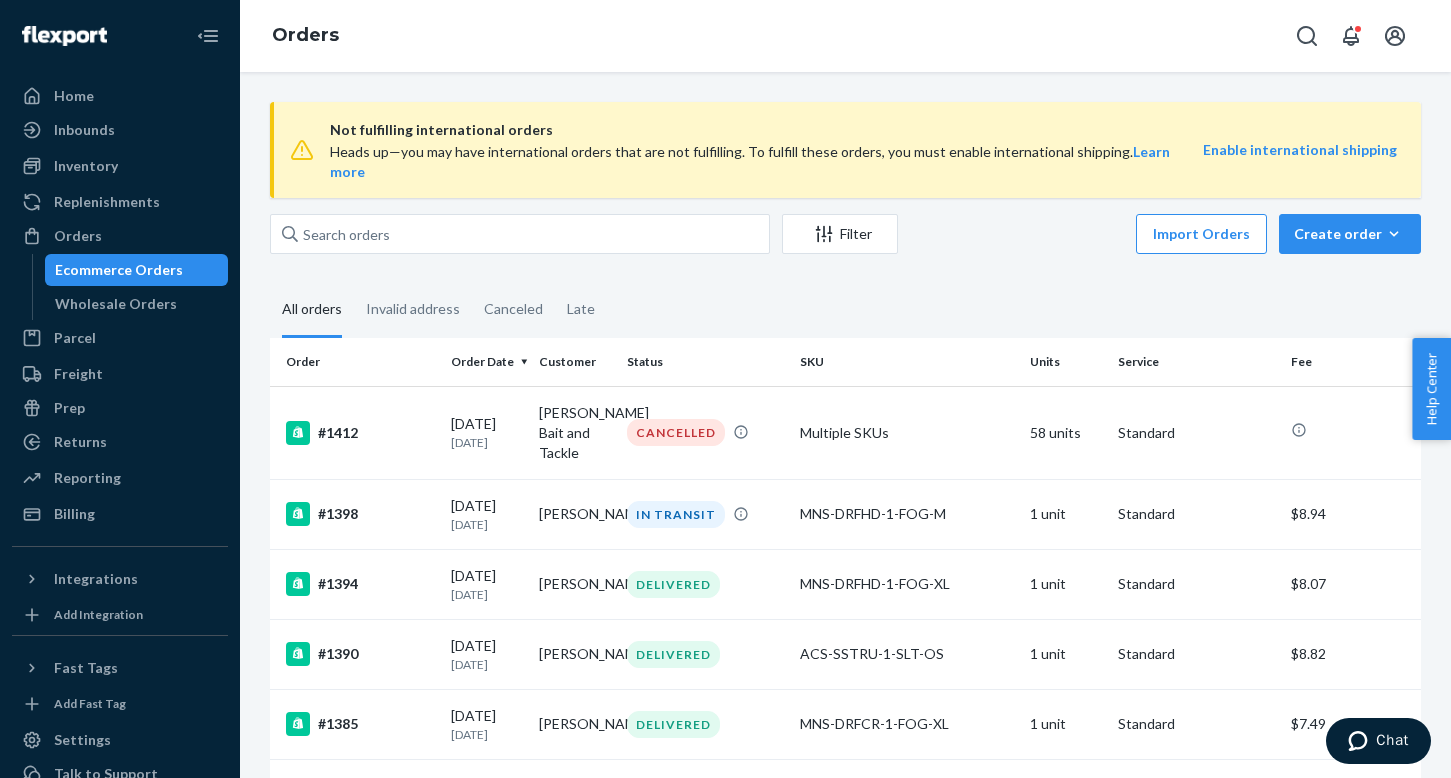 click on "All orders Invalid address Canceled Late" at bounding box center (845, 310) 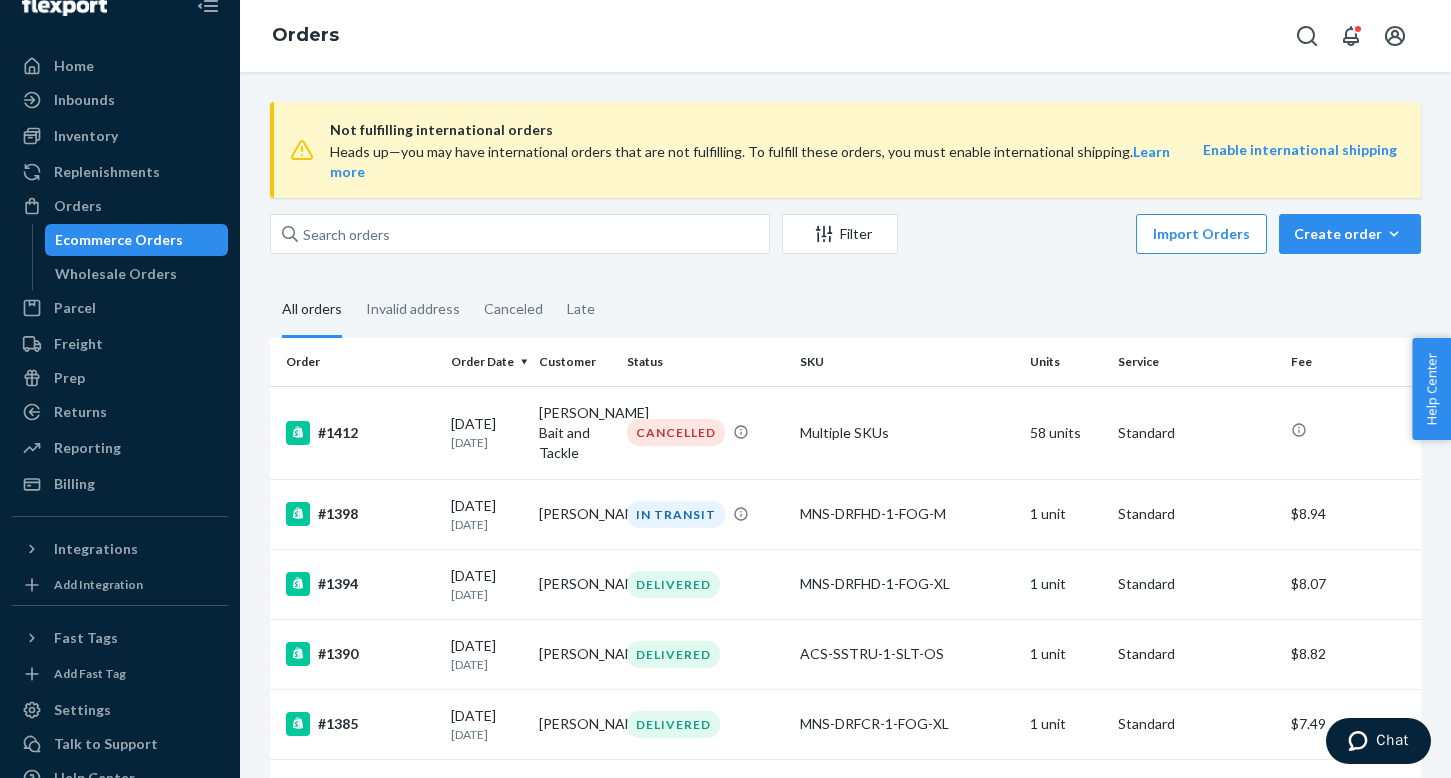 scroll, scrollTop: 31, scrollLeft: 0, axis: vertical 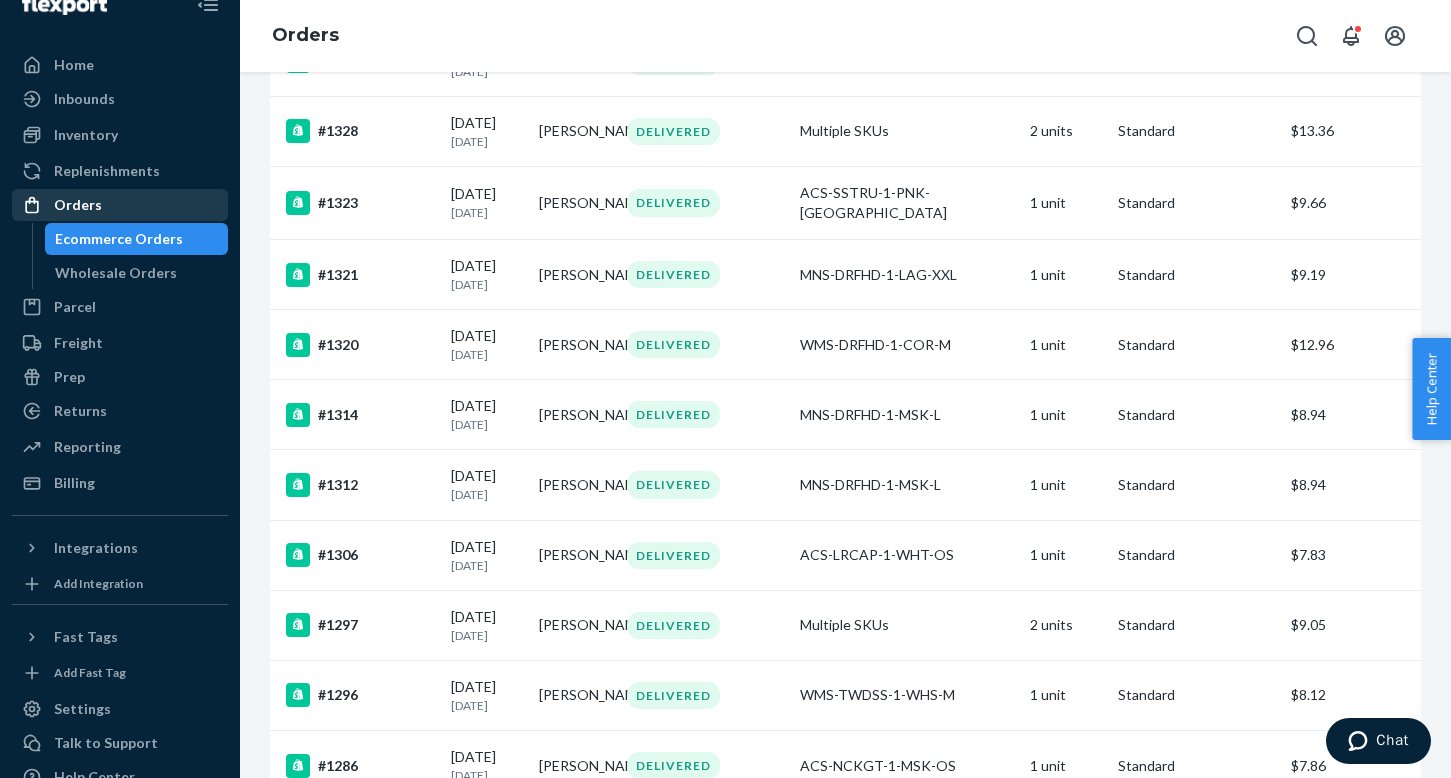 click on "Orders" at bounding box center [120, 205] 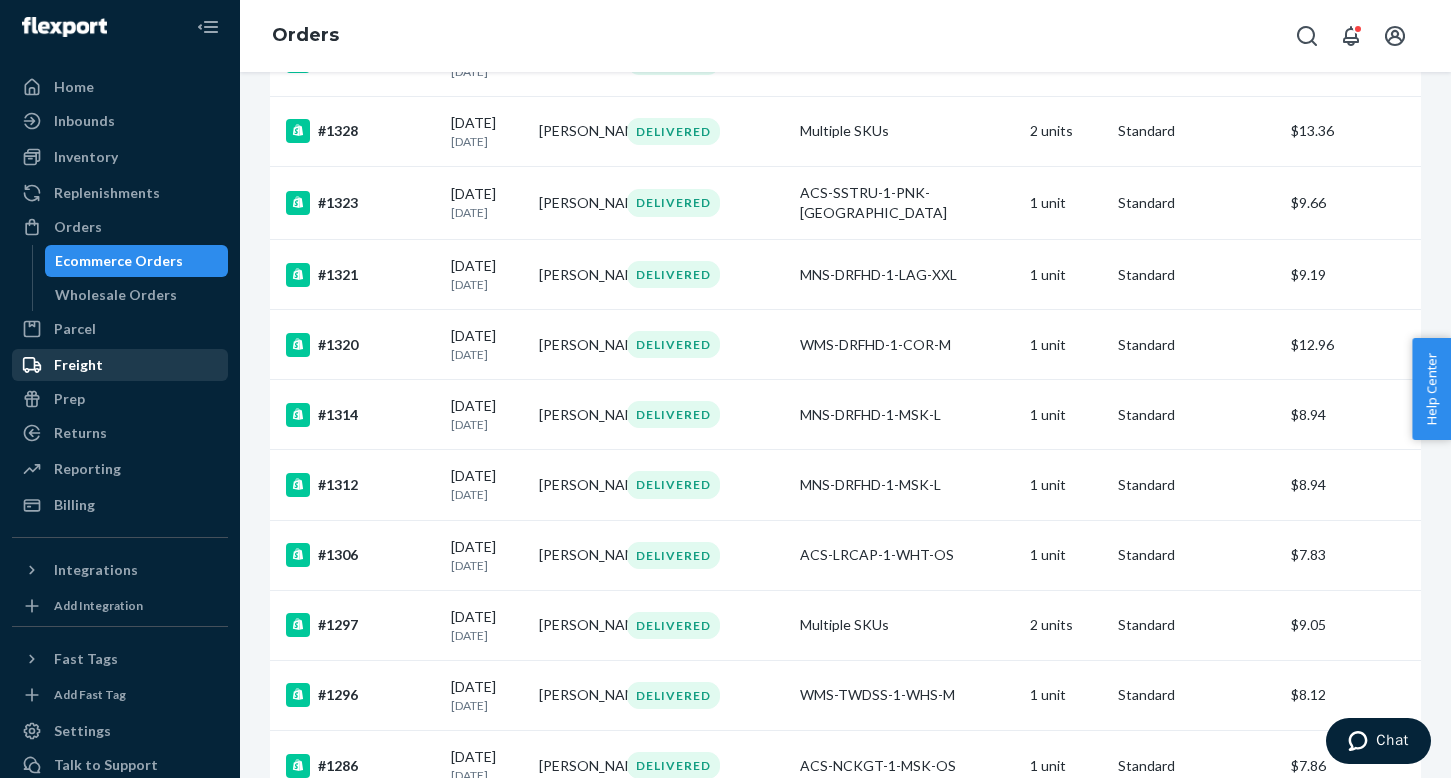 scroll, scrollTop: 0, scrollLeft: 0, axis: both 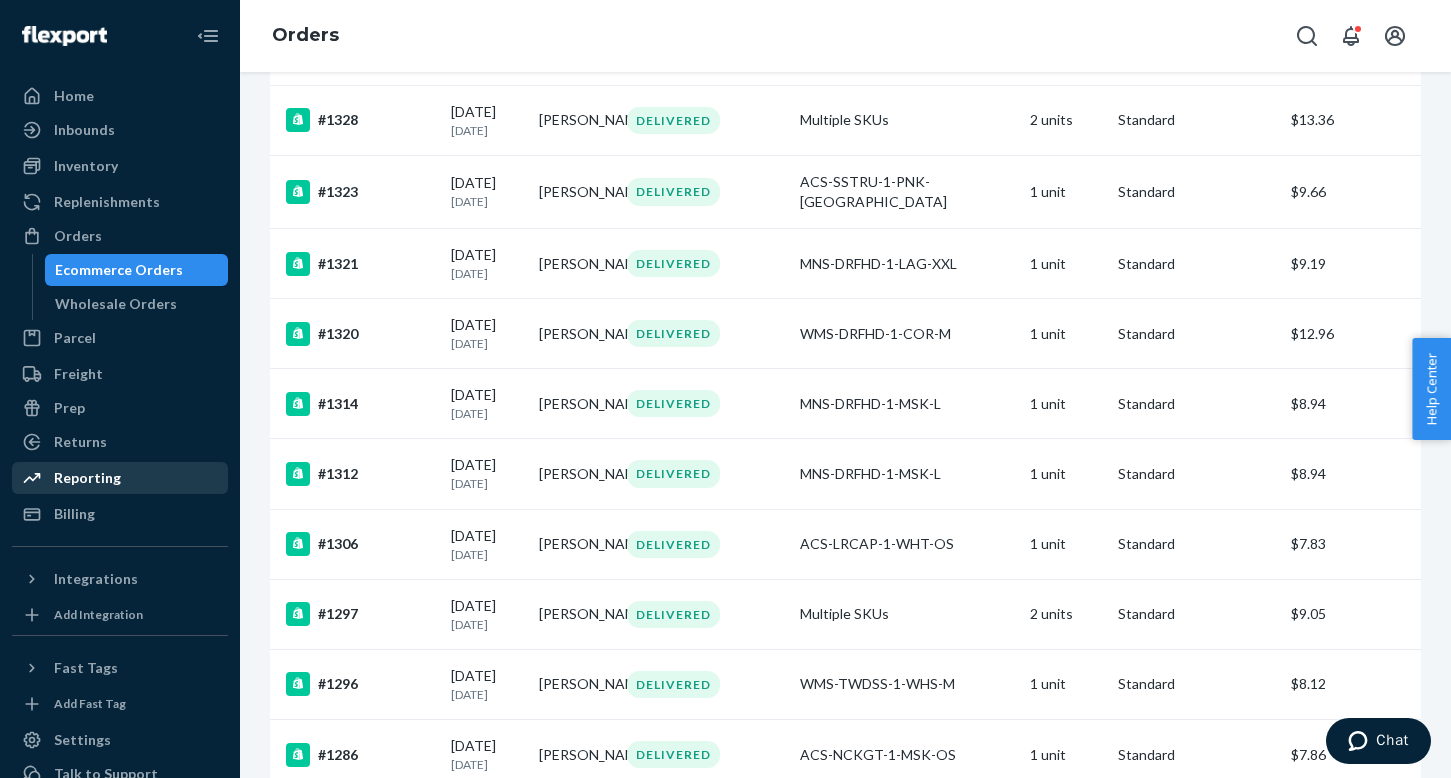 click on "Reporting" at bounding box center (120, 478) 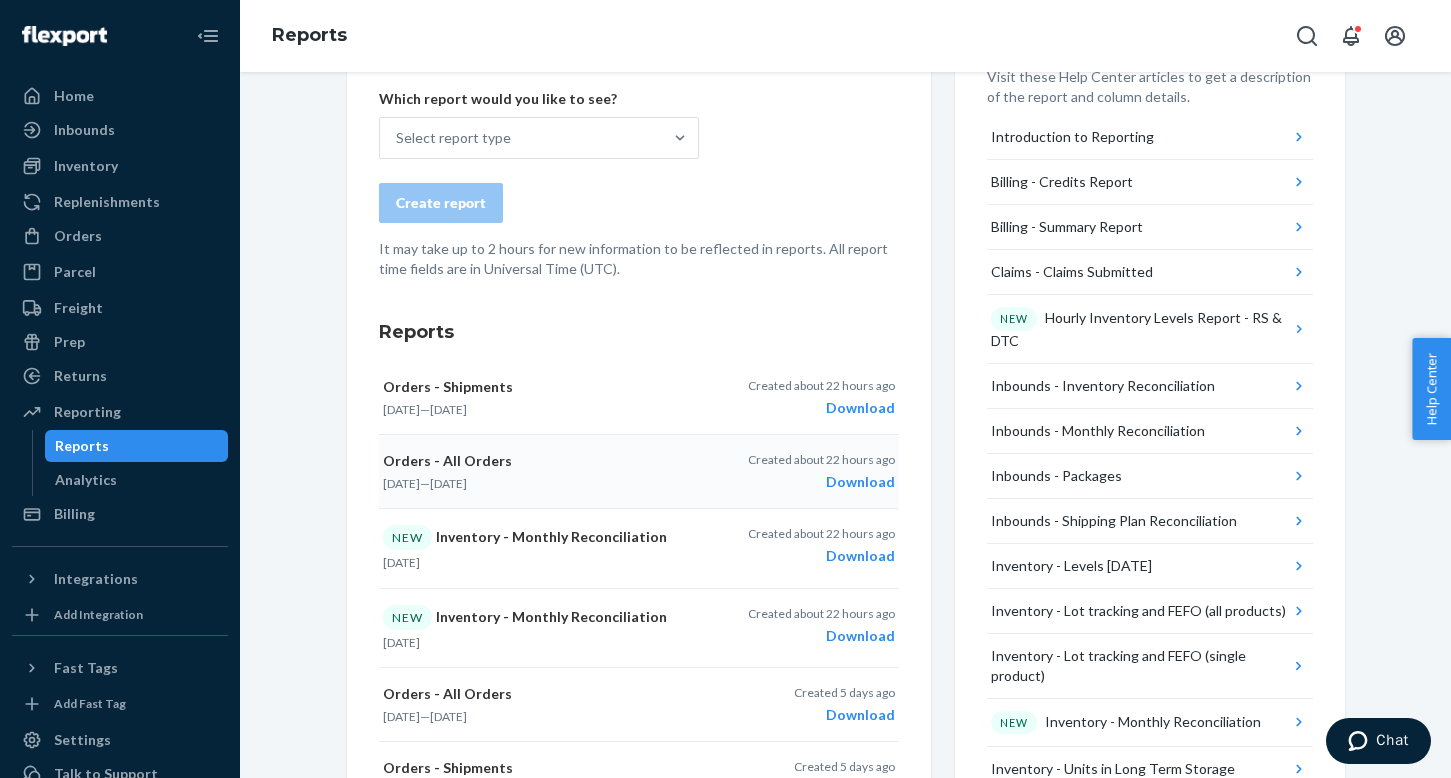 scroll, scrollTop: 219, scrollLeft: 0, axis: vertical 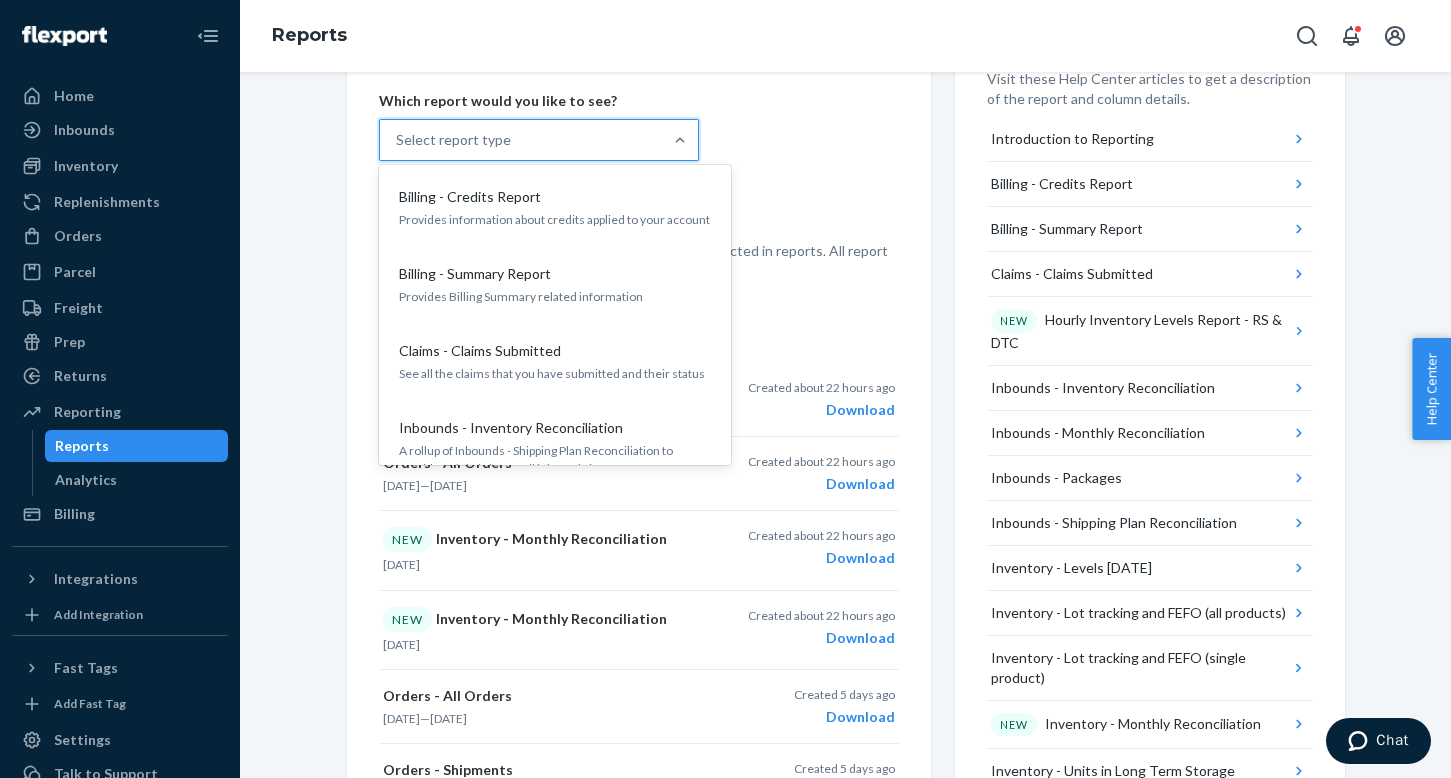 click on "Select report type" at bounding box center (521, 140) 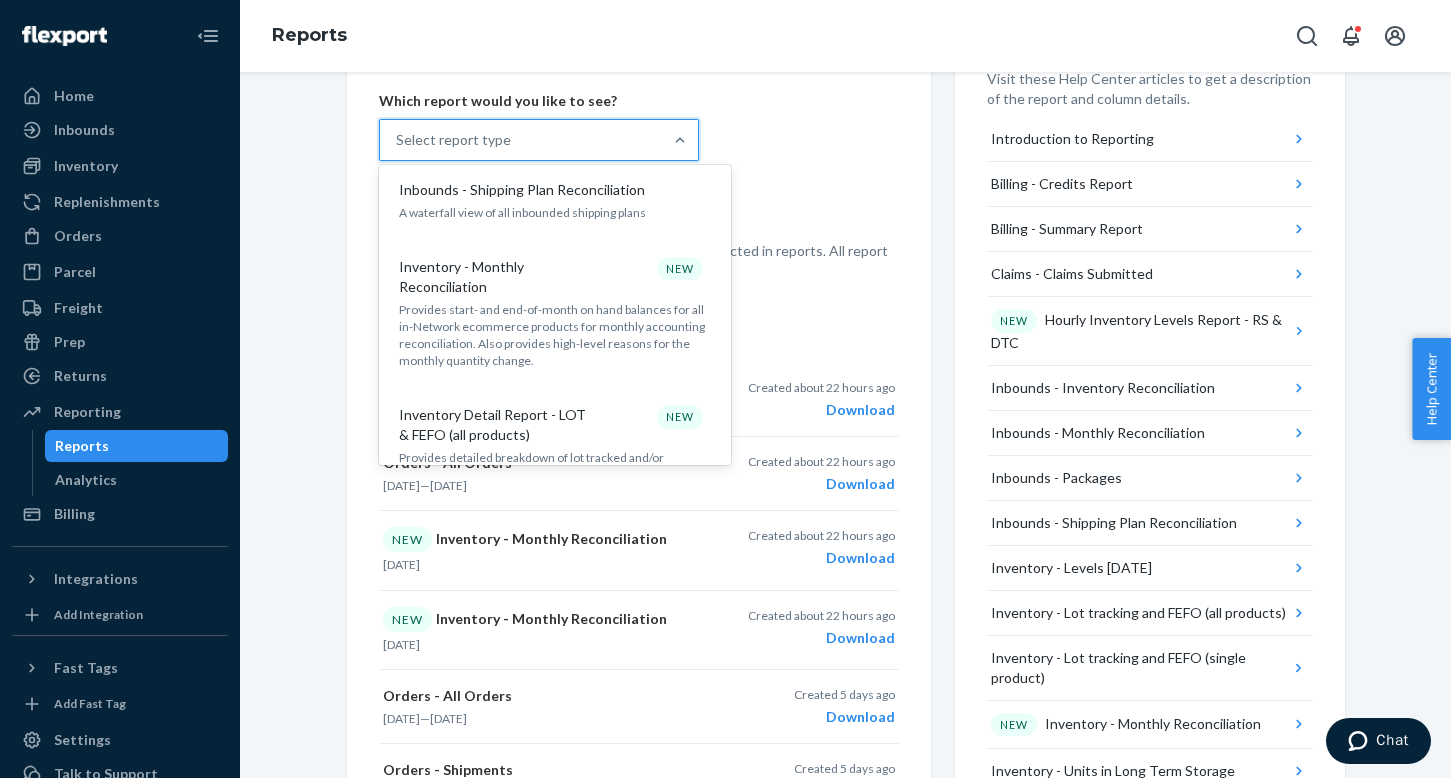 scroll, scrollTop: 654, scrollLeft: 0, axis: vertical 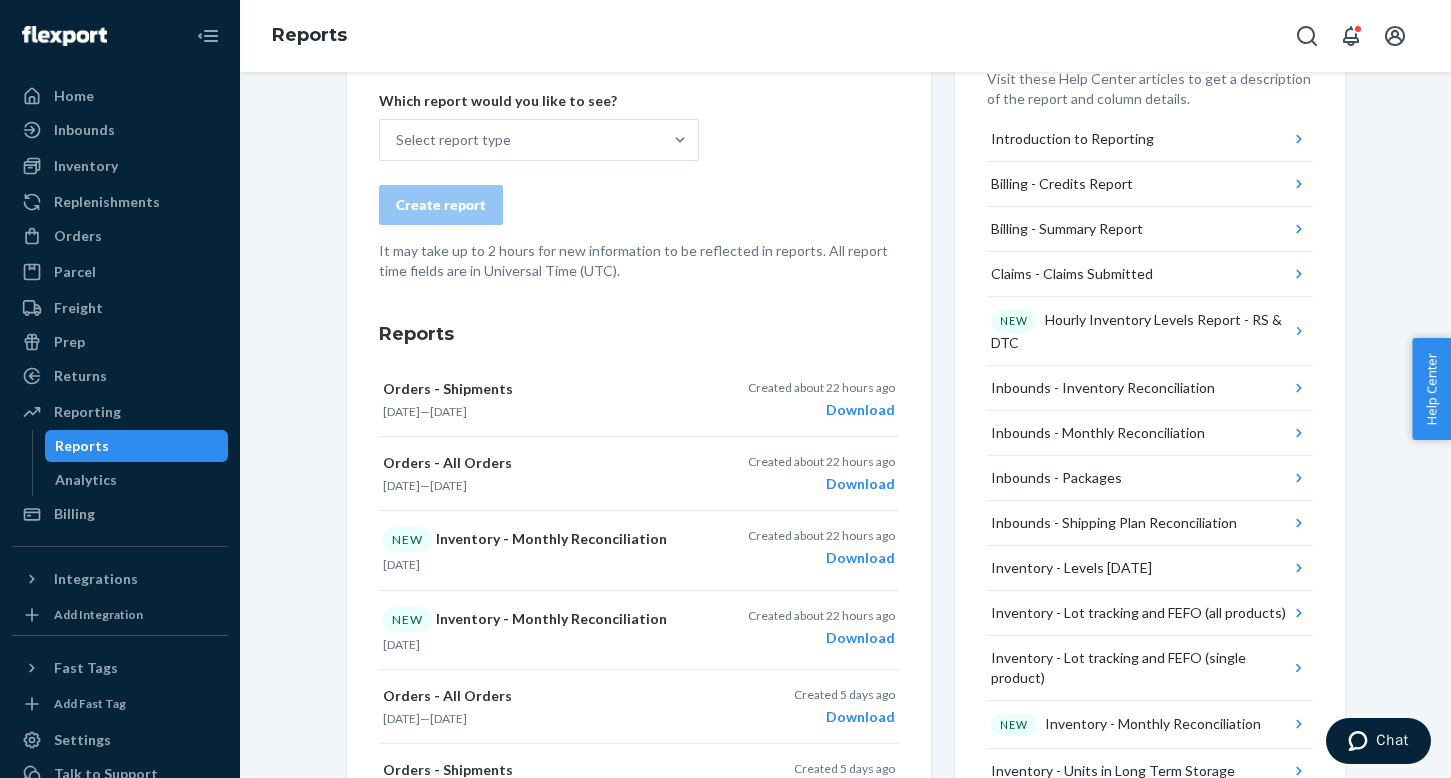 click on "Create a New Report Which report would you like to see? Select report type Create report It may take up to 2 hours for new information to be reflected in reports. All report time fields are in Universal Time (UTC). Reports Orders - Shipments [DATE]  —  [DATE] Created   about 22 hours   ago Download Orders - All Orders [DATE]  —  [DATE] Created   about 22 hours   ago Download NEW Inventory - Monthly Reconciliation [DATE] Created   about 22 hours   ago Download NEW Inventory - Monthly Reconciliation [DATE] Created   about 22 hours   ago Download Orders - All Orders [DATE]  —  [DATE] Created   [DATE] Download Orders - Shipments [DATE]  —  [DATE] Created   [DATE] Download Orders - All Orders [DATE]  —  [DATE] Created   [DATE] Download Orders - Shipments [DATE]  —  [DATE] Created   [DATE] Download NEW Inventory - Monthly Reconciliation [DATE] Created   [DATE] Download NEW [DATE]" at bounding box center [639, 601] 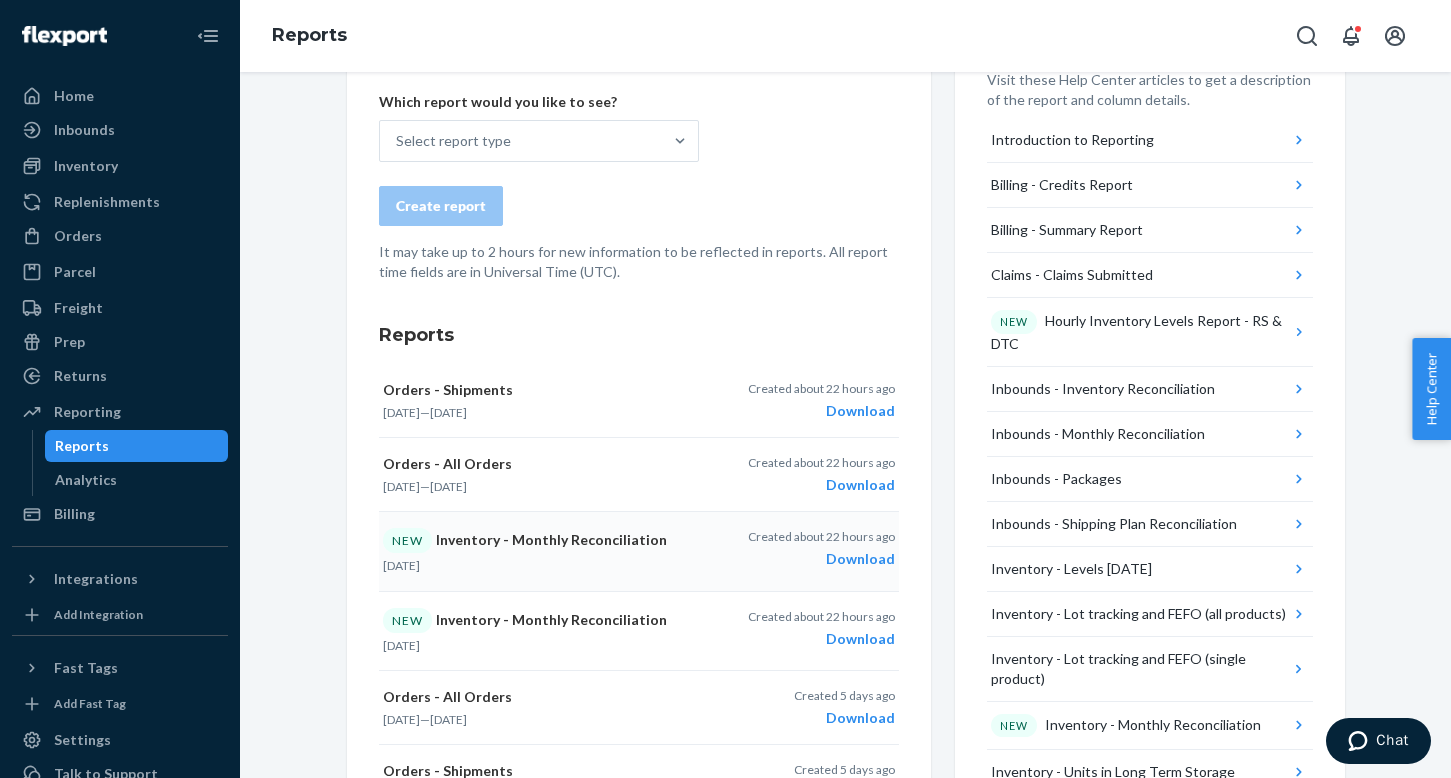 scroll, scrollTop: 215, scrollLeft: 0, axis: vertical 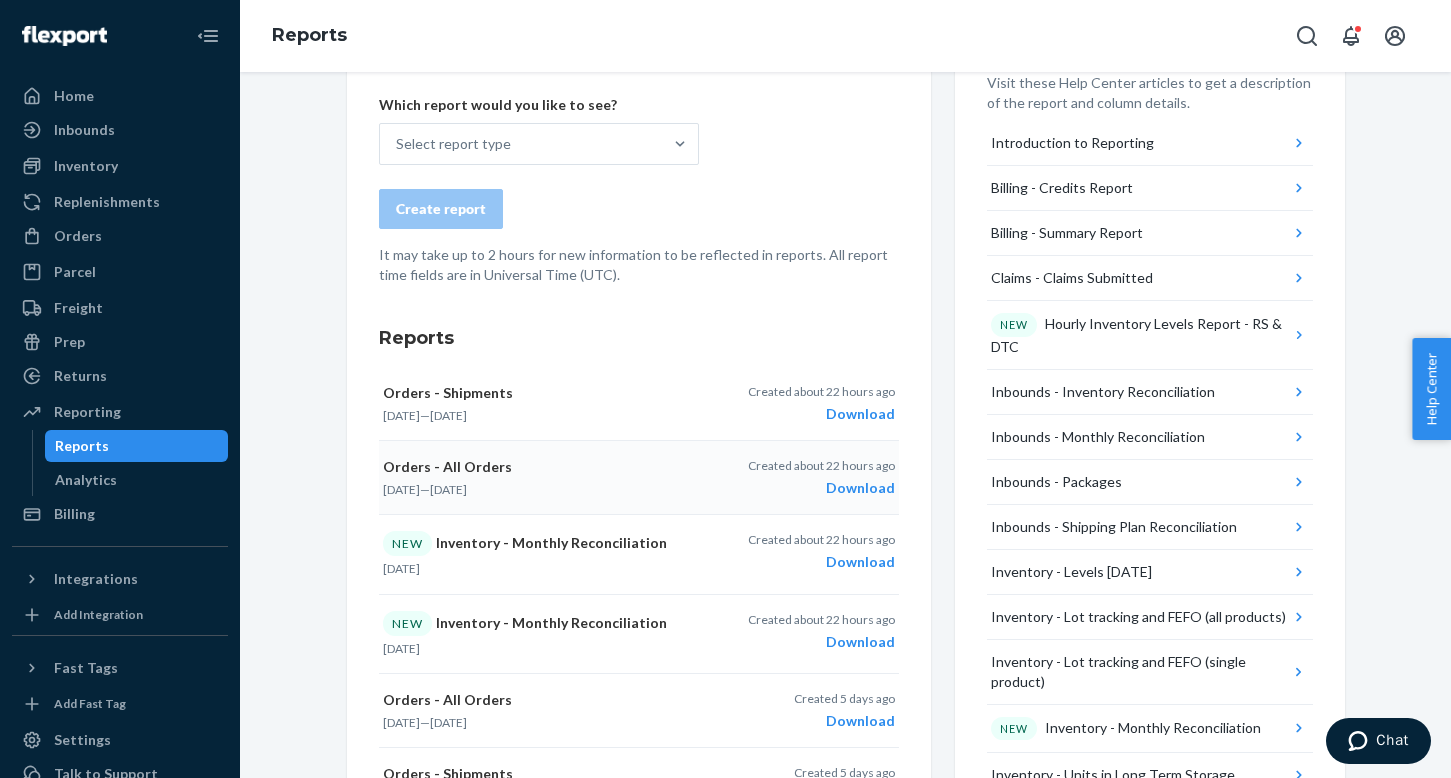 click on "Download" at bounding box center (821, 488) 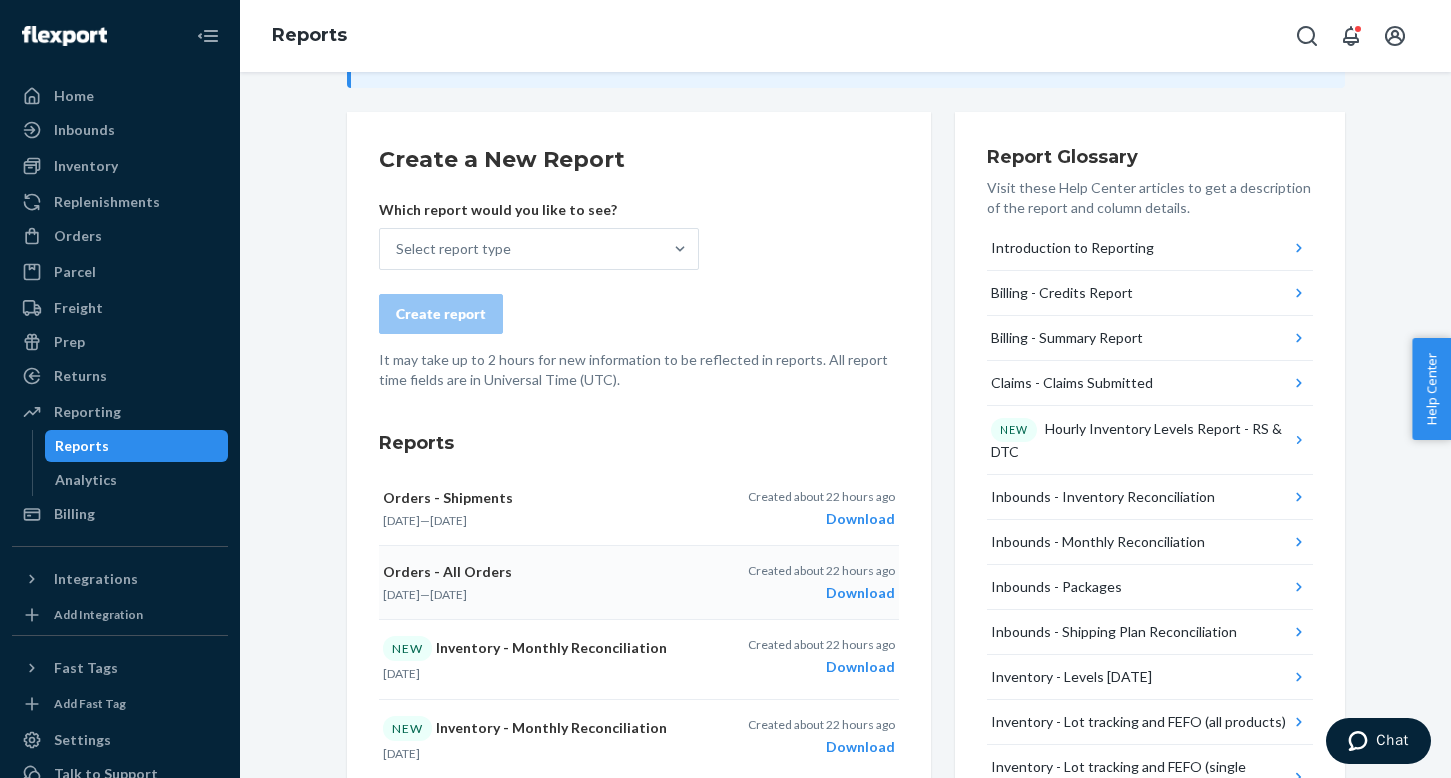 scroll, scrollTop: 0, scrollLeft: 0, axis: both 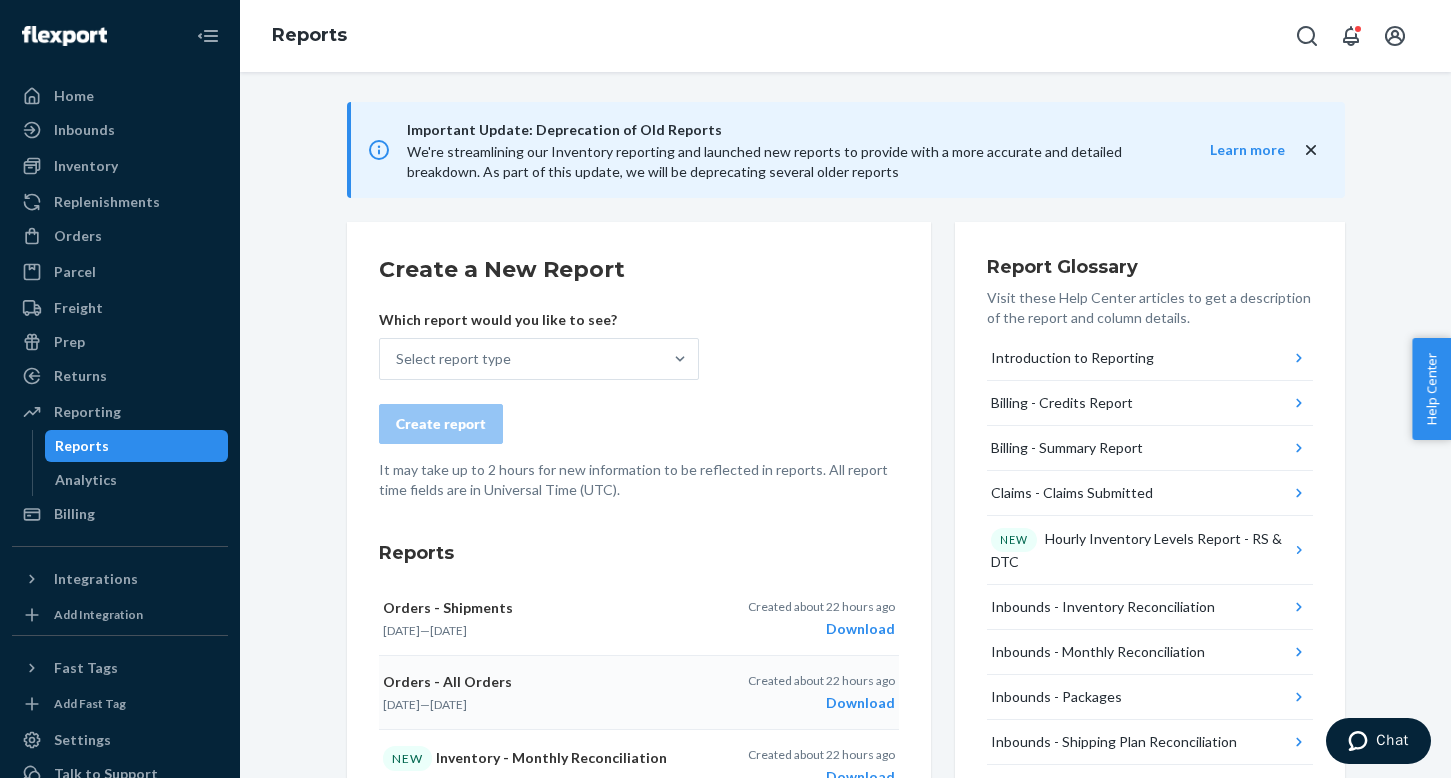 click on "Important Update: Deprecation of Old Reports We're streamlining our Inventory reporting and launched new reports to provide with a more accurate and detailed breakdown. As part of this update, we will be deprecating several older reports Learn more Create a New Report Which report would you like to see? Select report type Create report It may take up to 2 hours for new information to be reflected in reports. All report time fields are in Universal Time (UTC). Reports Orders - Shipments [DATE]  —  [DATE] Created   about 22 hours   ago Download Orders - All Orders [DATE]  —  [DATE] Created   about 22 hours   ago Download NEW Inventory - Monthly Reconciliation [DATE] Created   about 22 hours   ago Download NEW Inventory - Monthly Reconciliation [DATE] Created   about 22 hours   ago Download Orders - All Orders [DATE]  —  [DATE] Created   [DATE] Download Orders - Shipments [DATE]  —  [DATE] Created   [DATE] Download Orders - All Orders" at bounding box center (845, 1045) 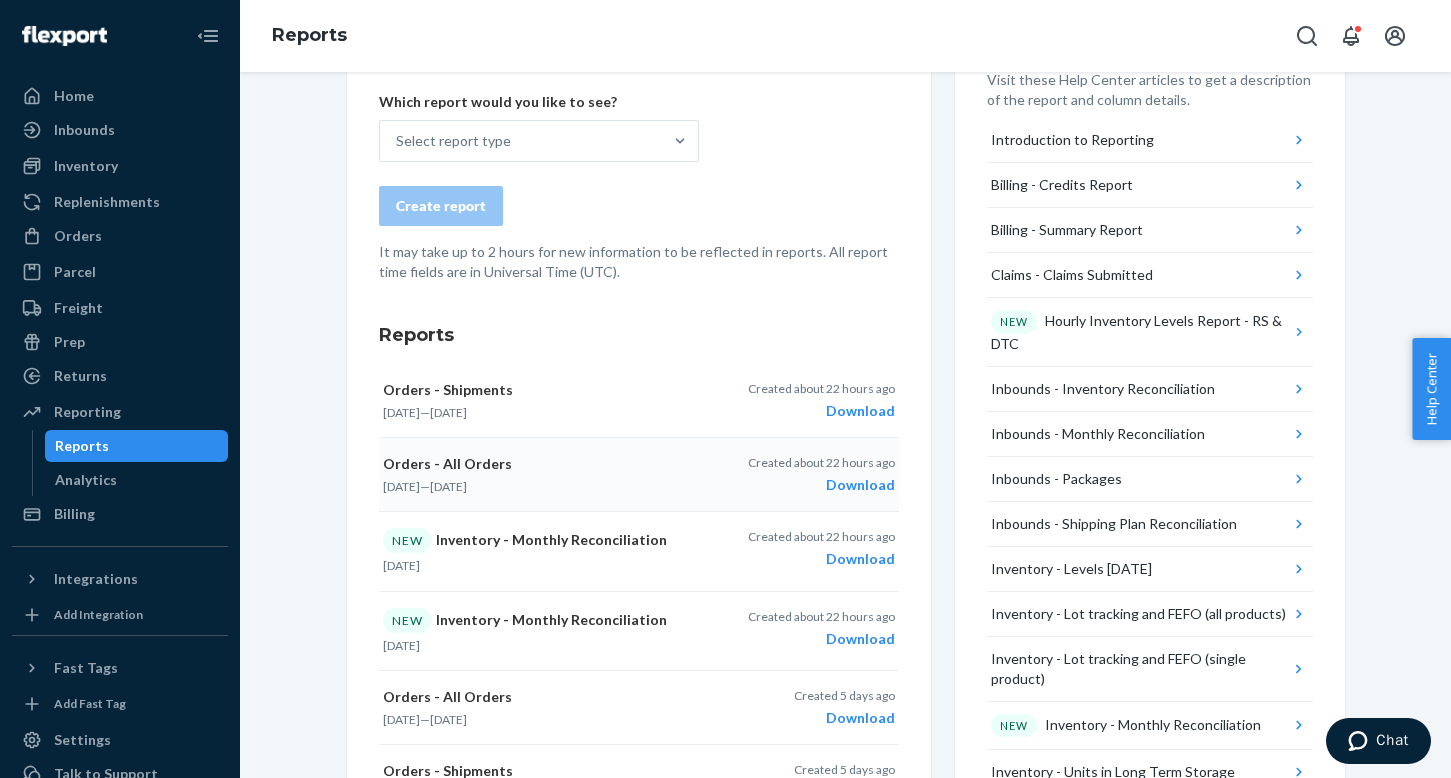 scroll, scrollTop: 235, scrollLeft: 0, axis: vertical 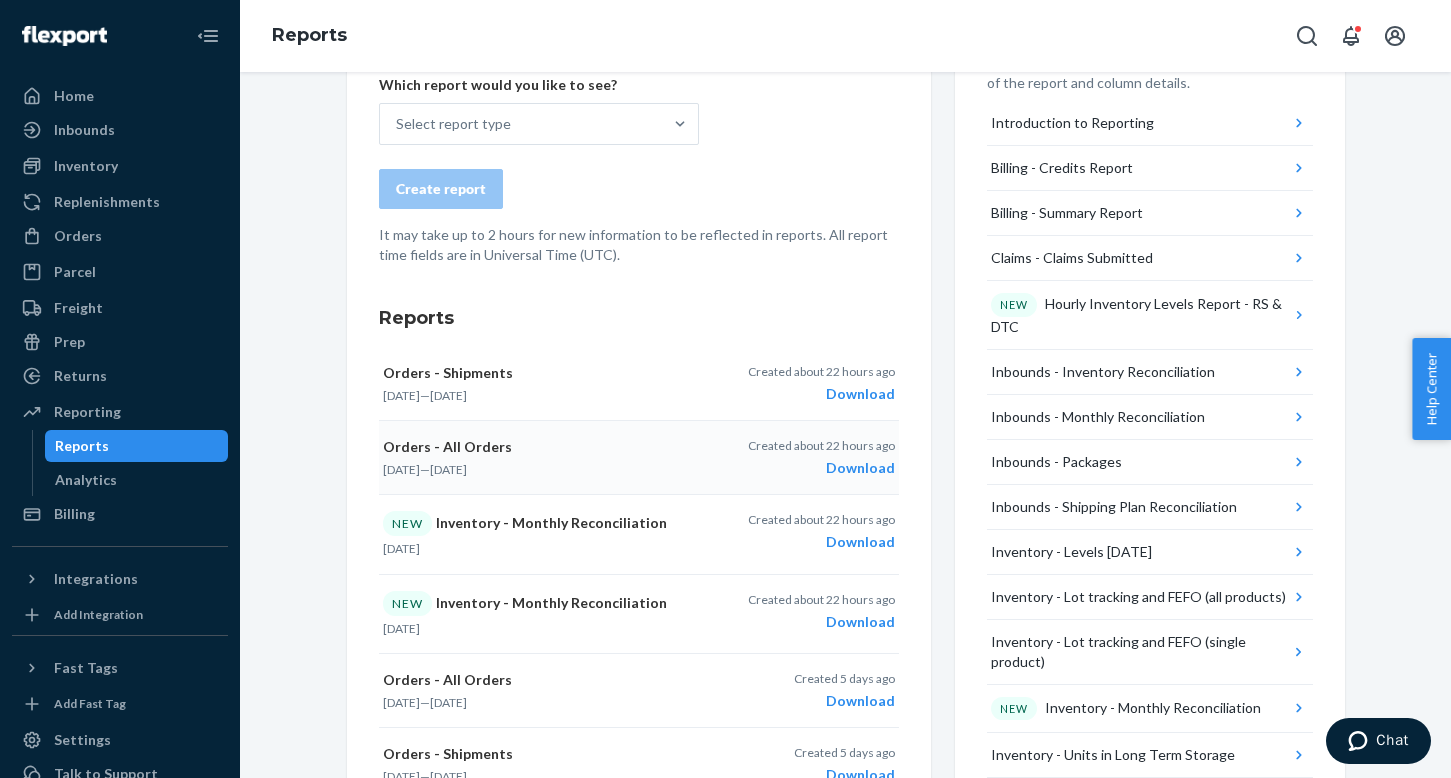 click on "Download" at bounding box center [821, 468] 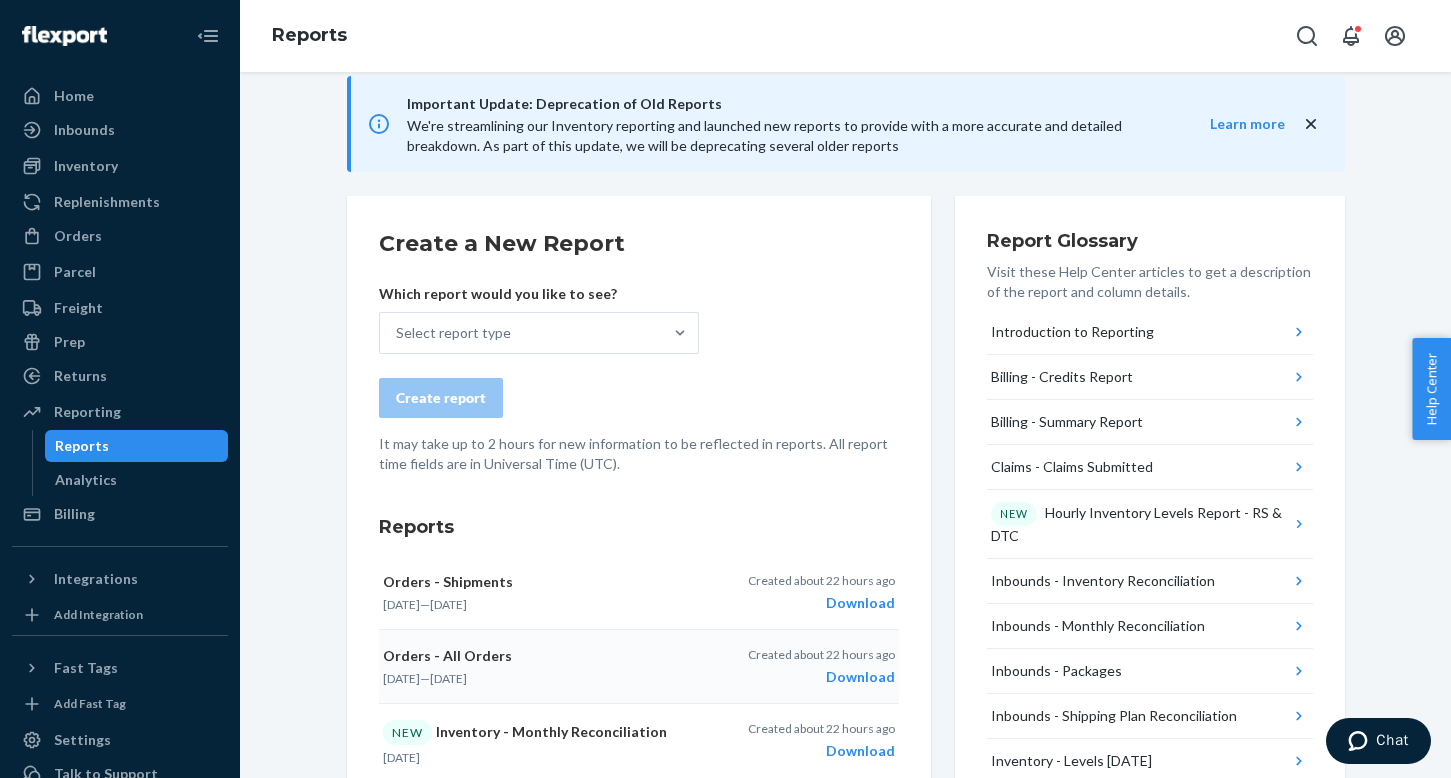scroll, scrollTop: 16, scrollLeft: 0, axis: vertical 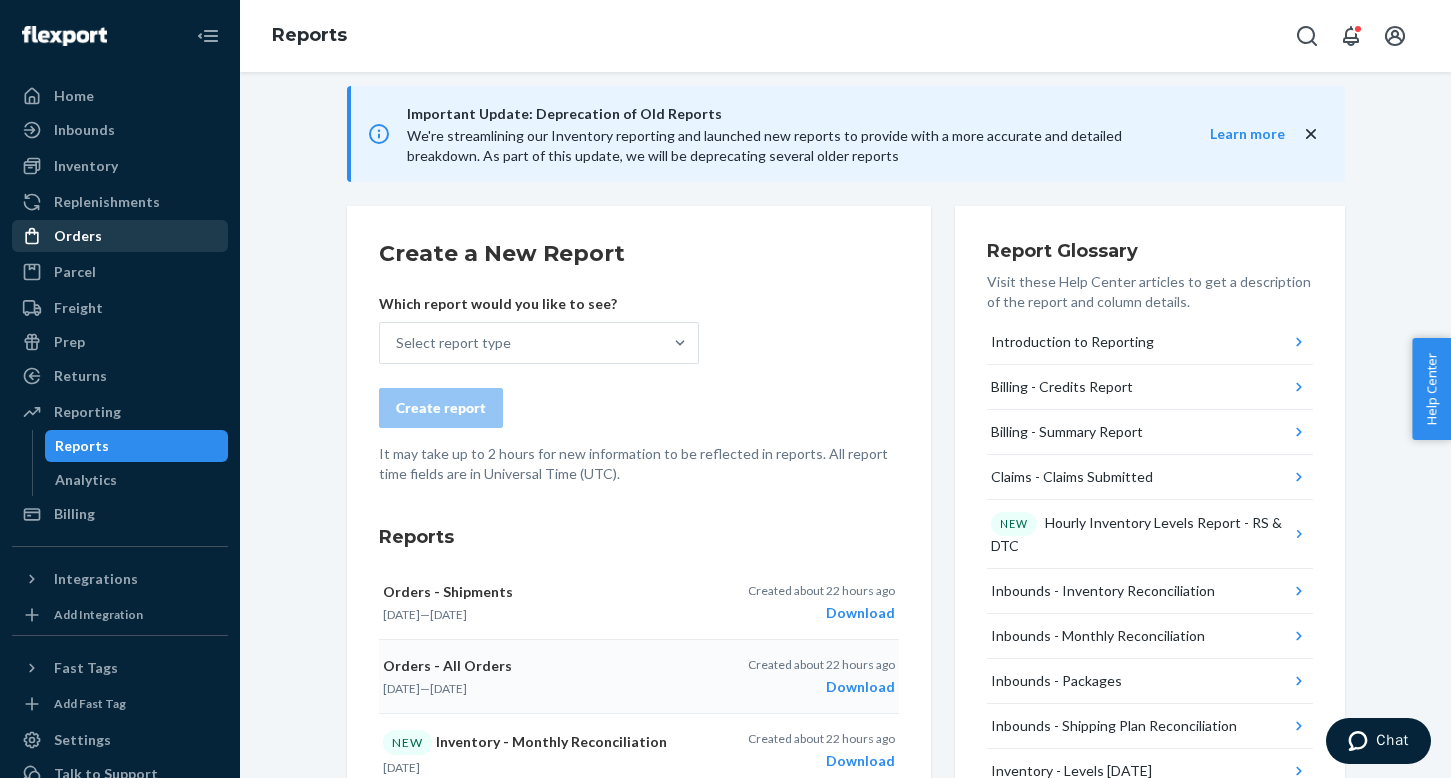 click on "Orders" at bounding box center (78, 236) 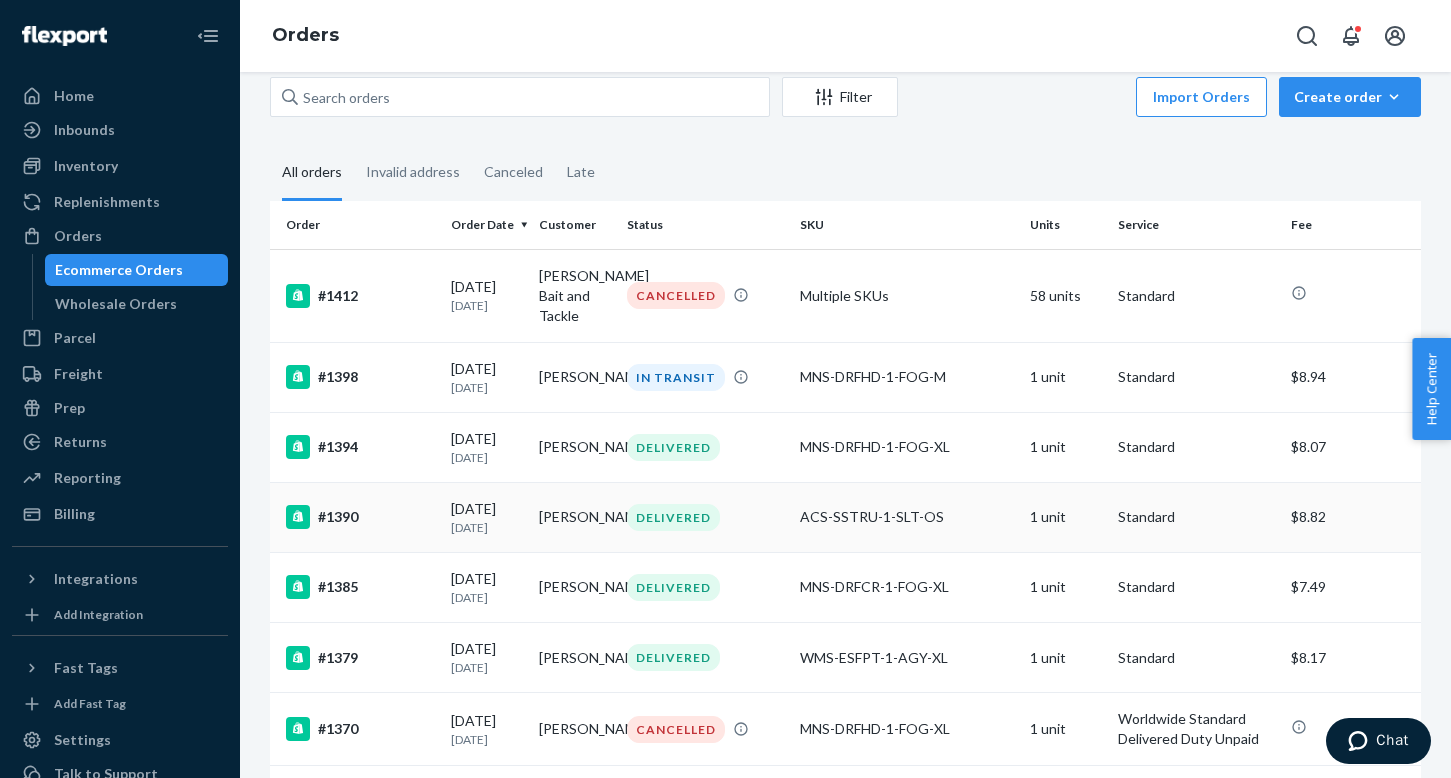 scroll, scrollTop: 138, scrollLeft: 0, axis: vertical 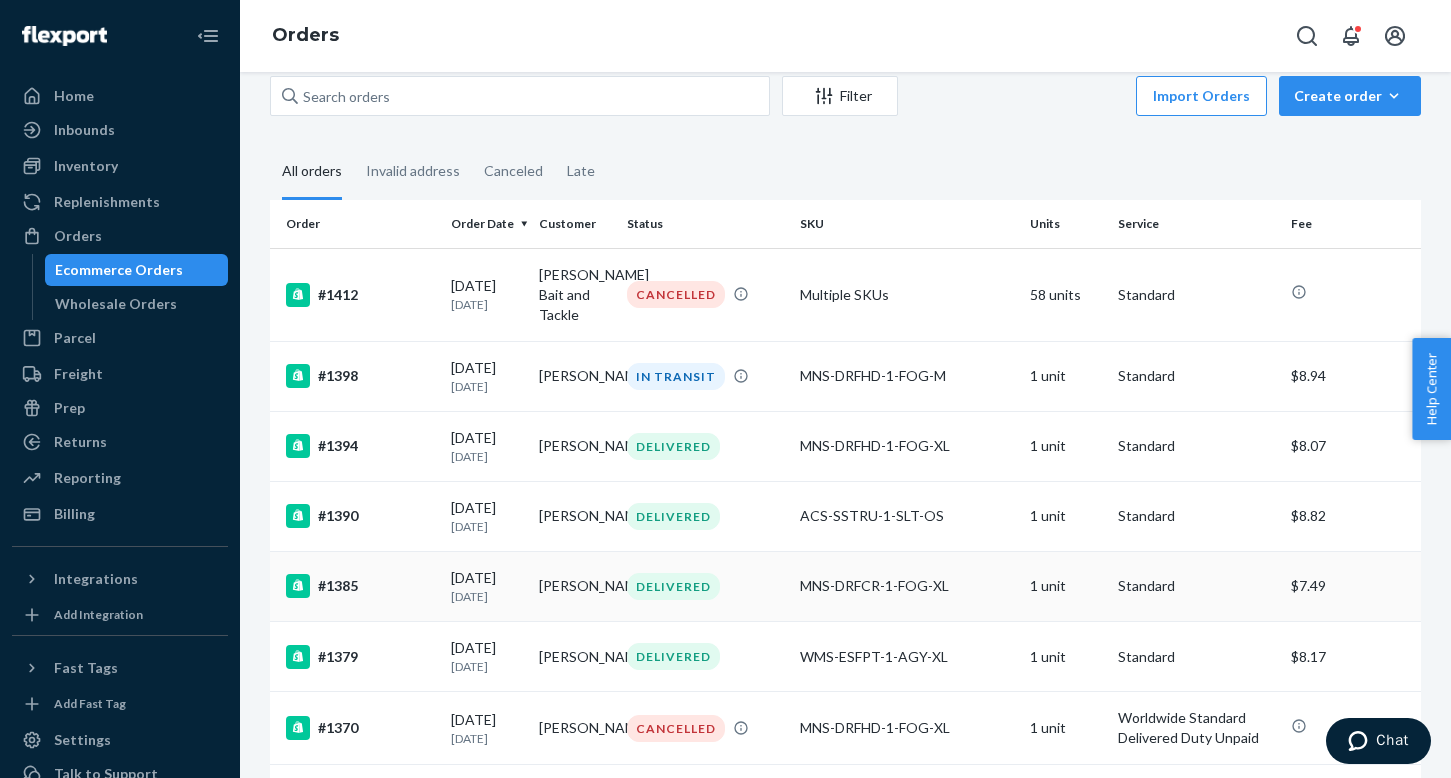 click on "#1385" at bounding box center (360, 586) 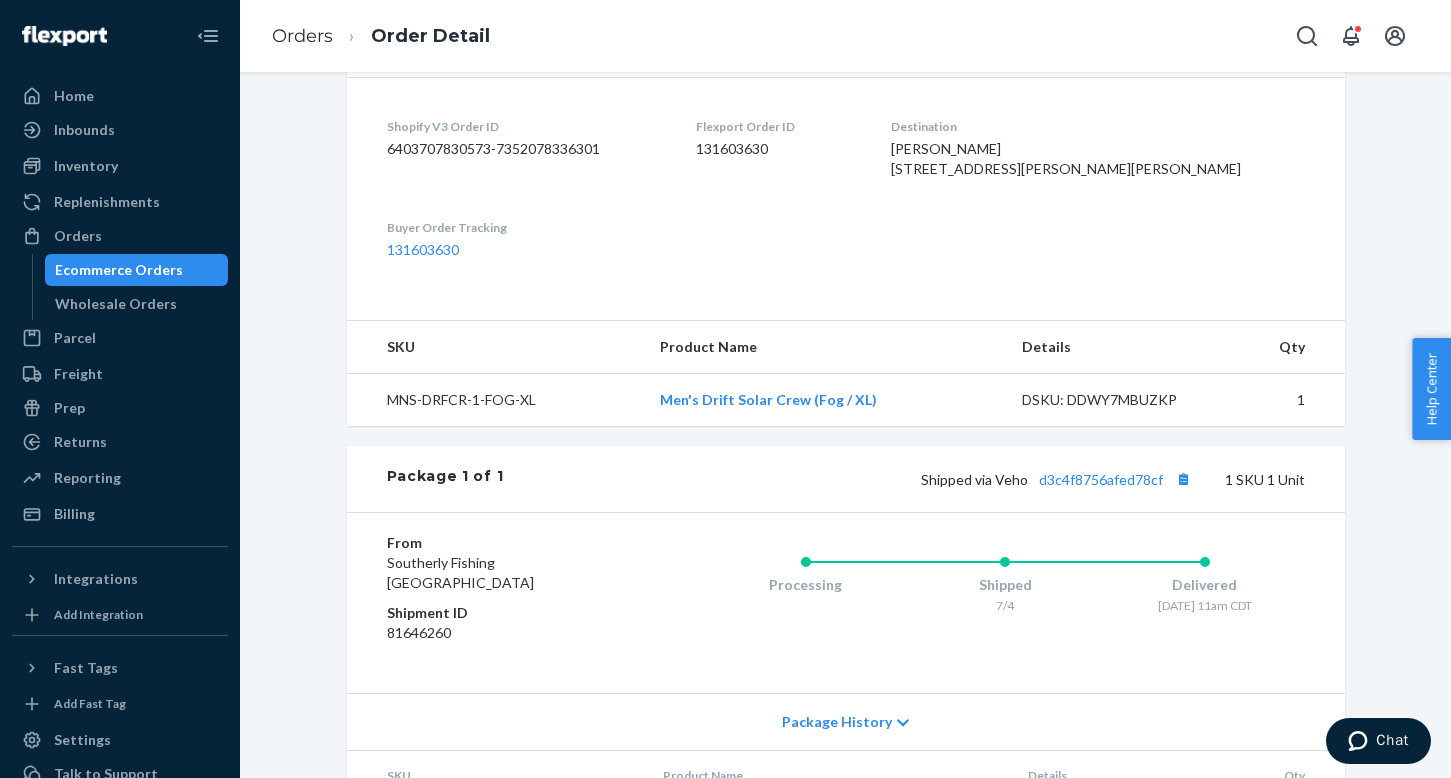 scroll, scrollTop: 621, scrollLeft: 0, axis: vertical 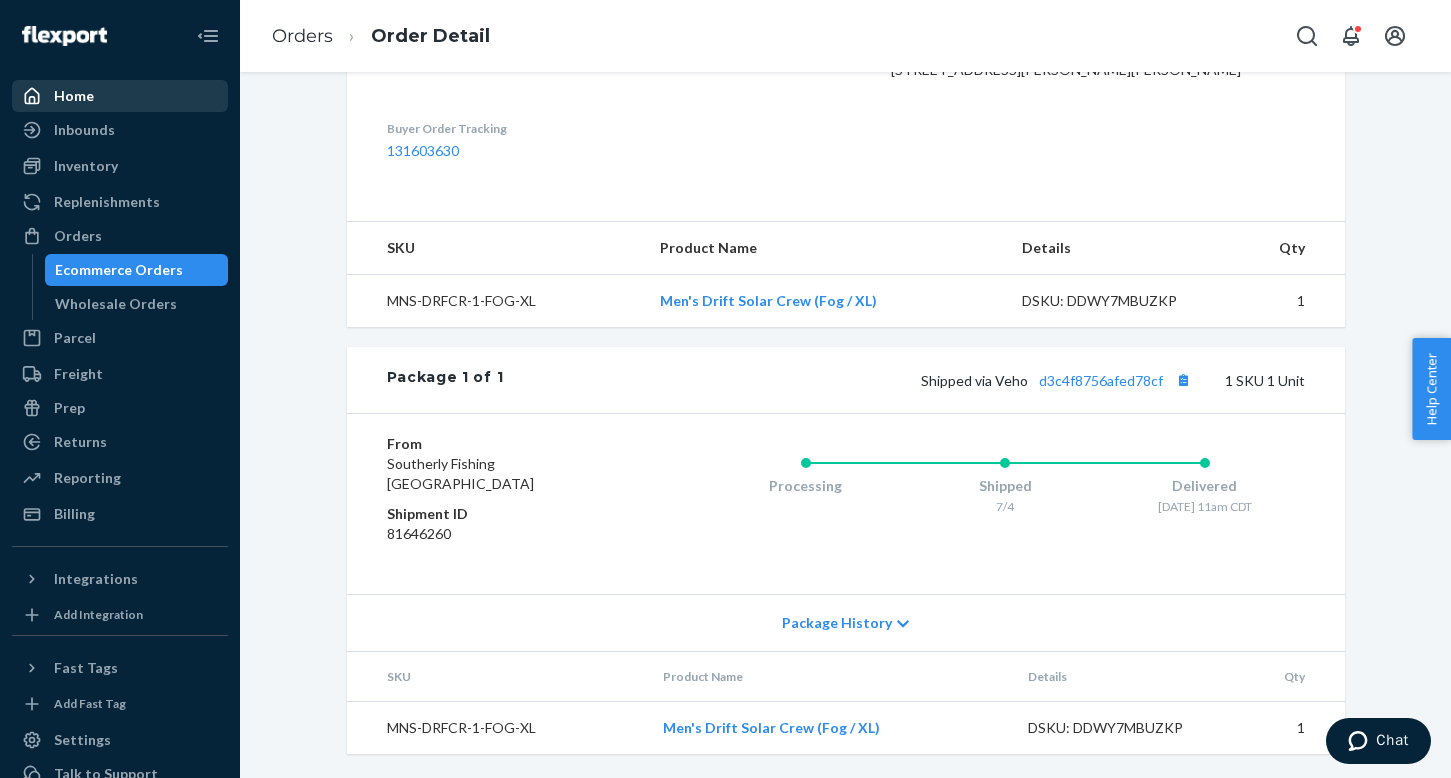 click on "Home" at bounding box center [120, 96] 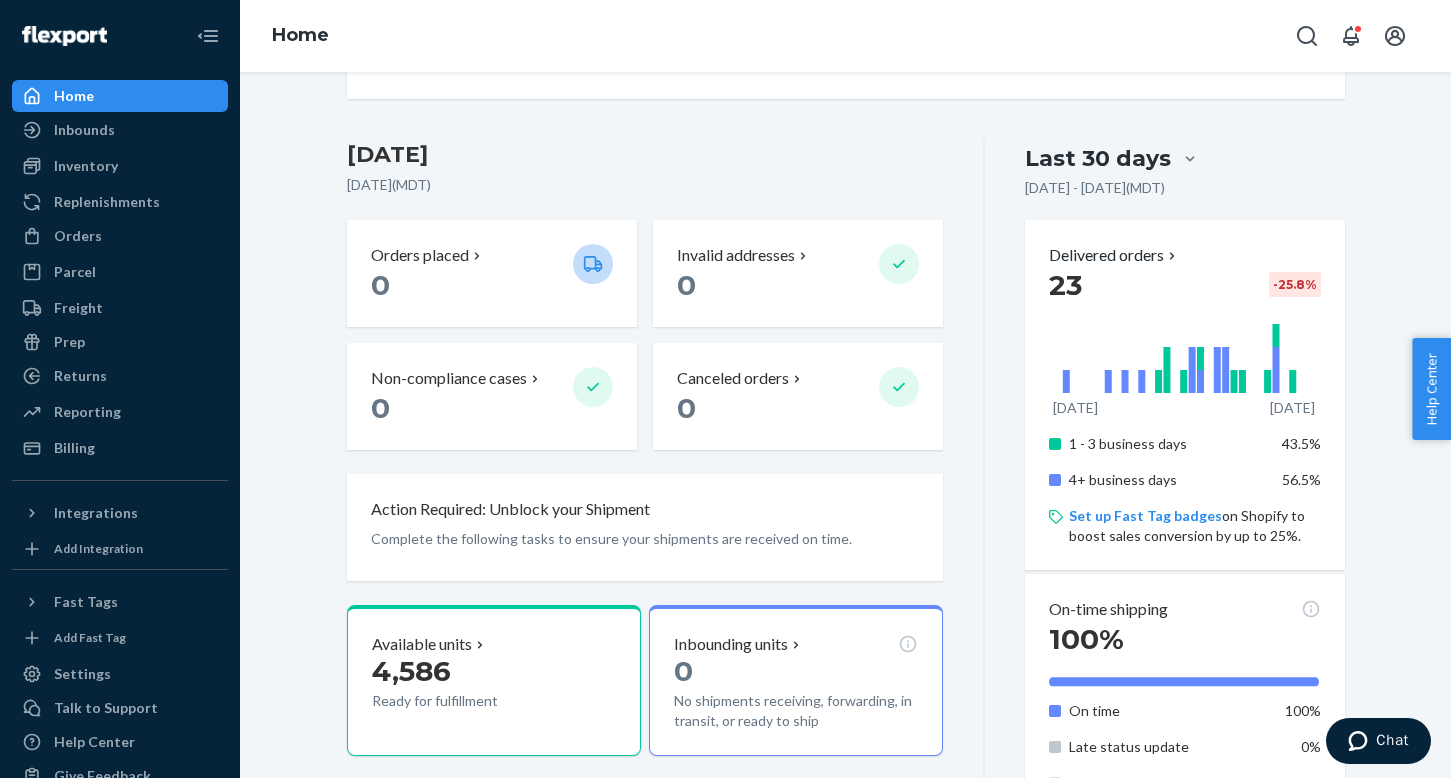 scroll, scrollTop: 0, scrollLeft: 0, axis: both 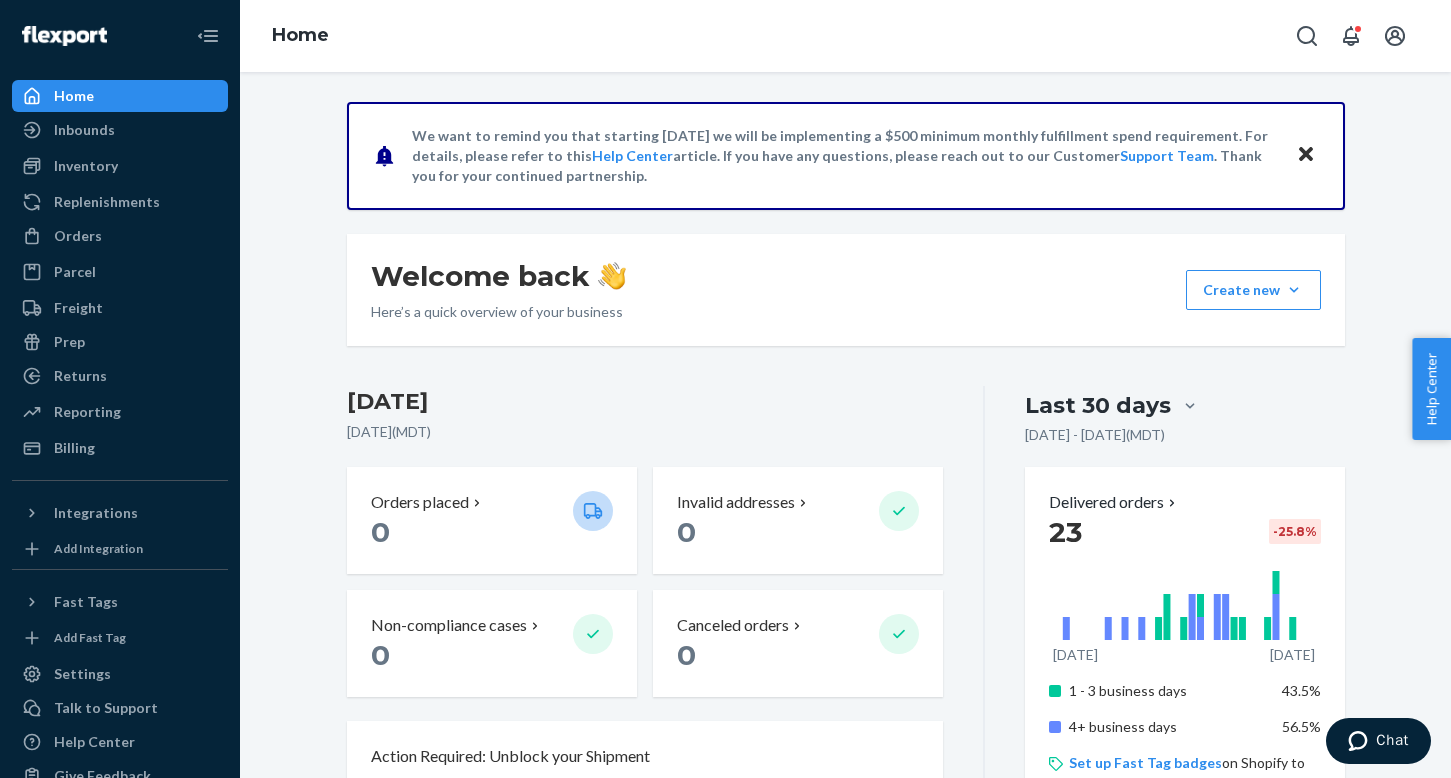 click on "Home" at bounding box center (120, 96) 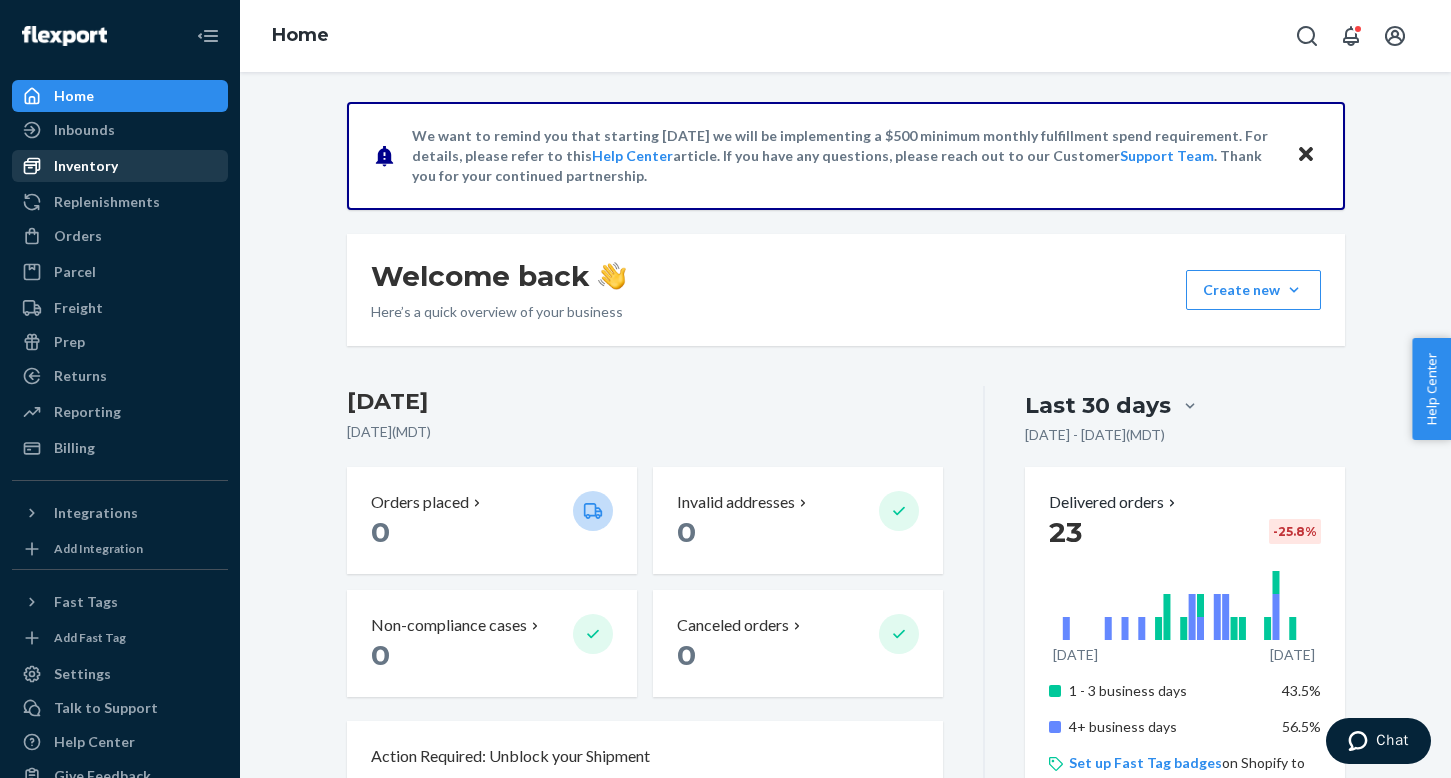 click on "Inventory" at bounding box center (86, 166) 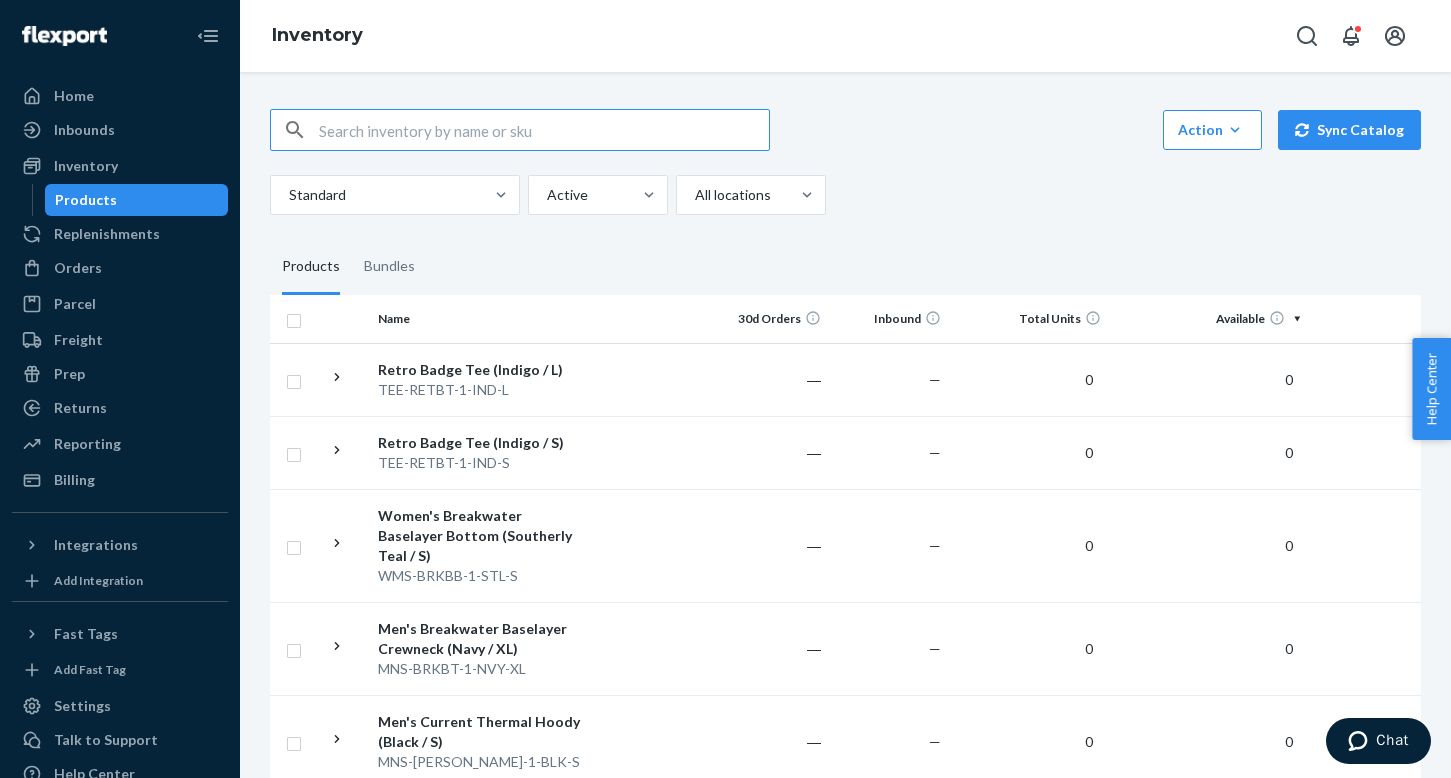 scroll, scrollTop: 0, scrollLeft: 0, axis: both 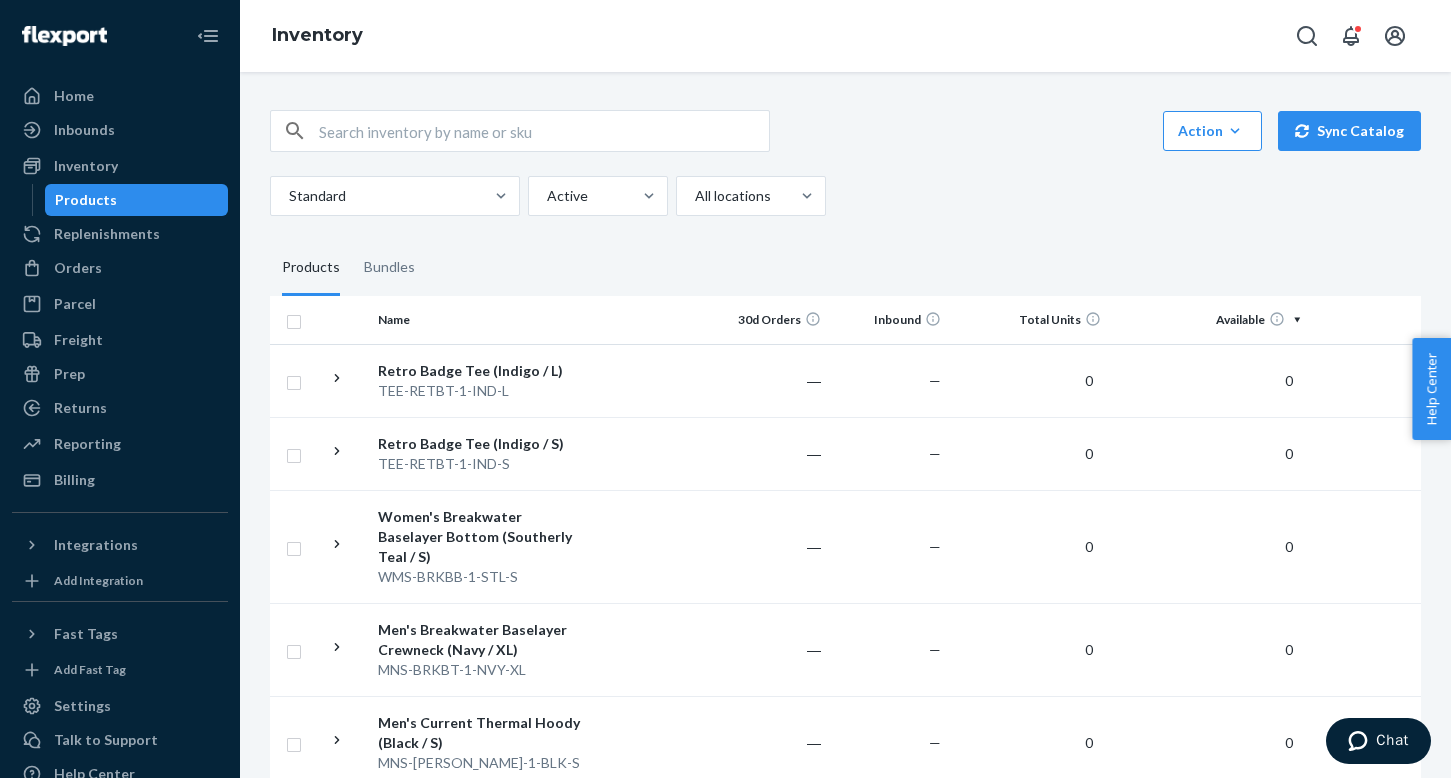 click on "Products Bundles" at bounding box center [845, 268] 